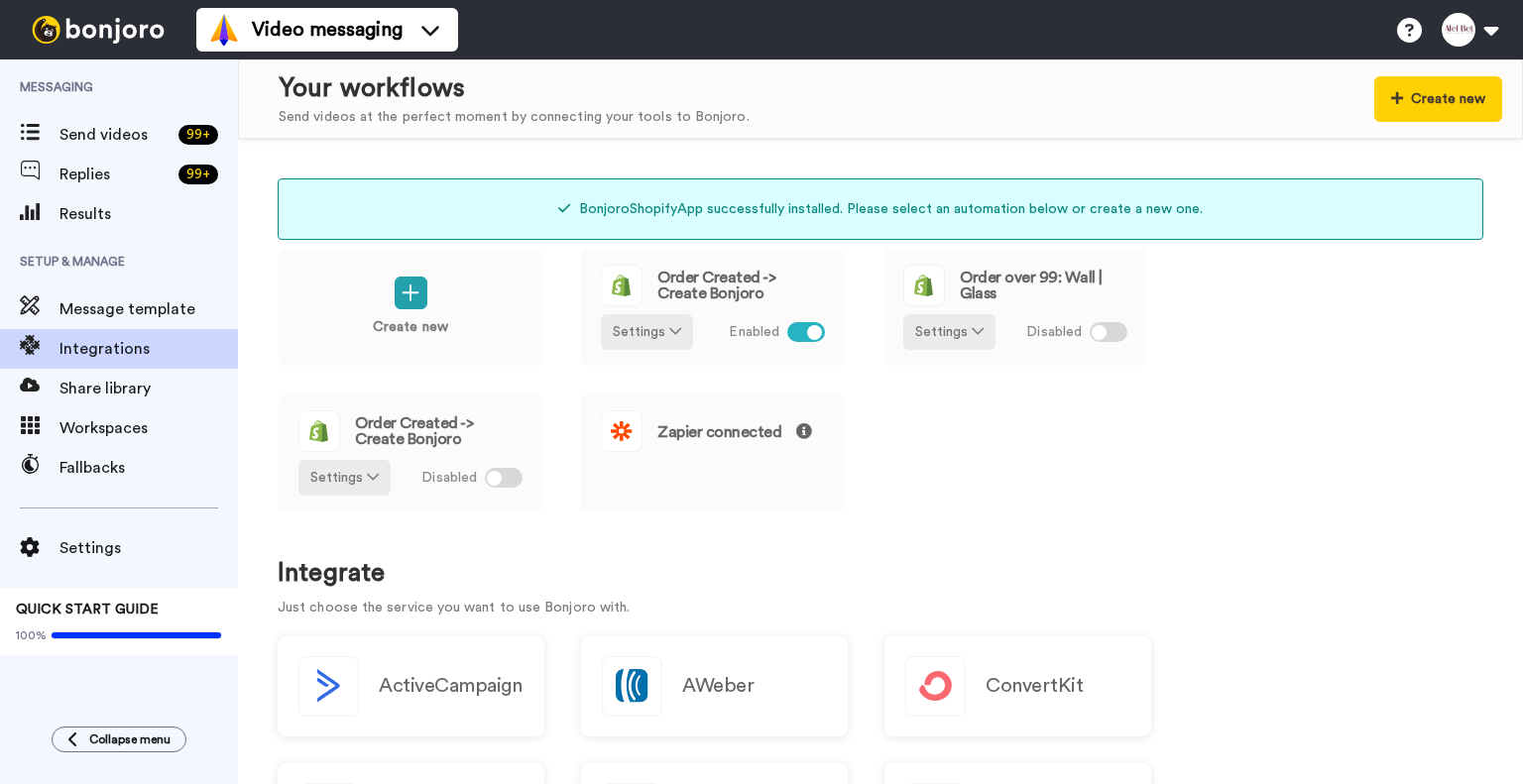 scroll, scrollTop: 0, scrollLeft: 0, axis: both 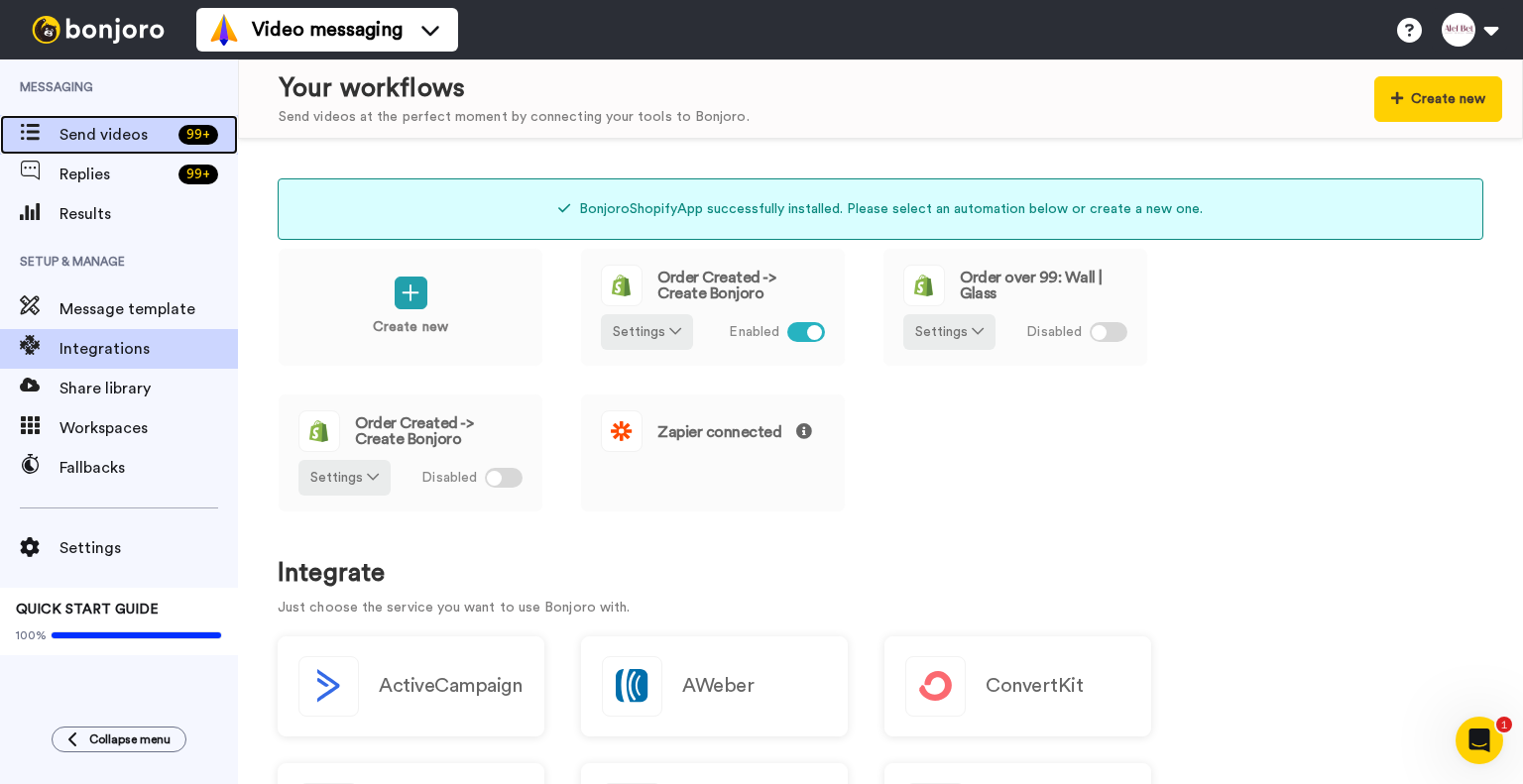 click on "Send videos" at bounding box center [115, 135] 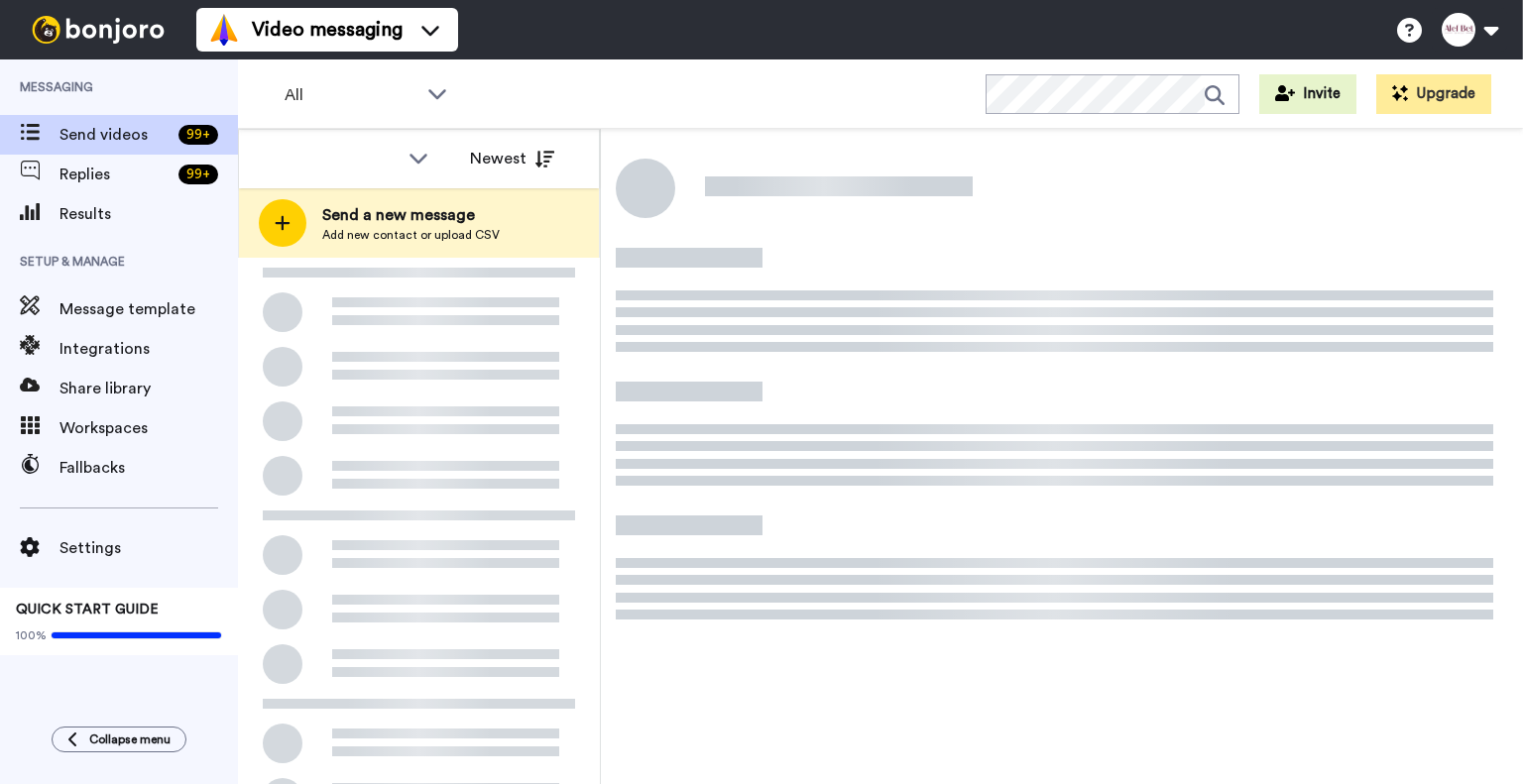 scroll, scrollTop: 0, scrollLeft: 0, axis: both 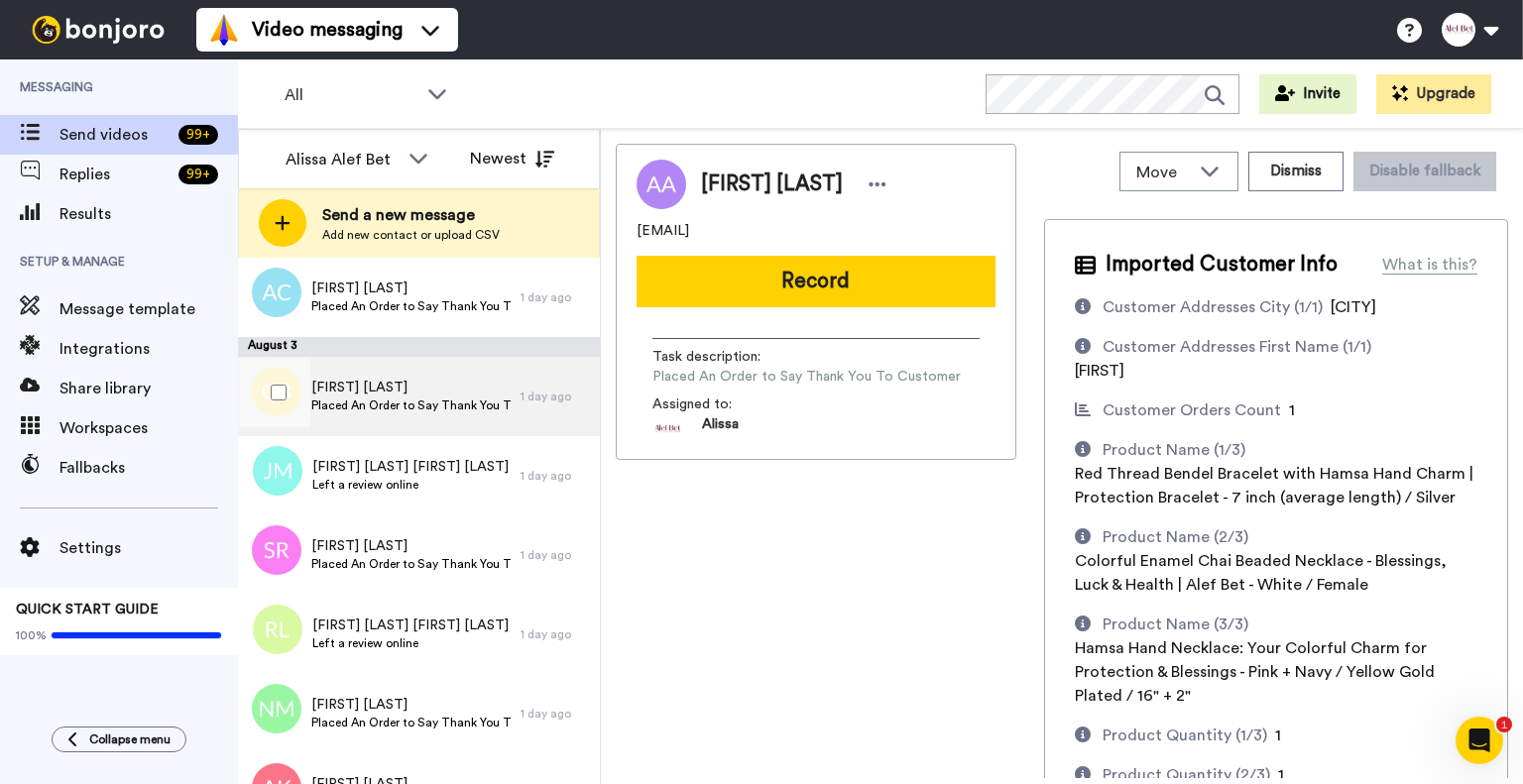 click on "Placed An Order to Say Thank You To Customer" at bounding box center [410, 405] 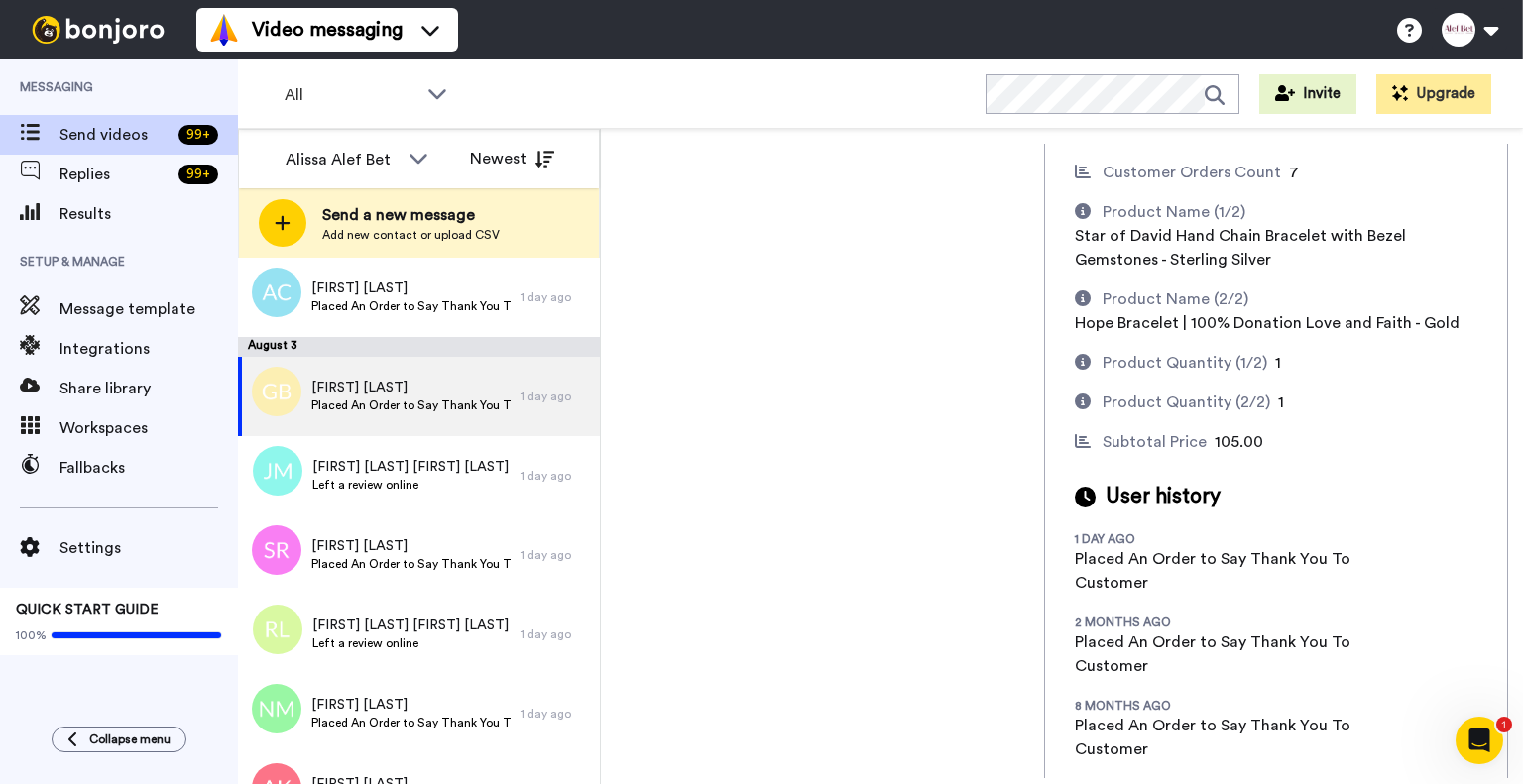 scroll, scrollTop: 813, scrollLeft: 0, axis: vertical 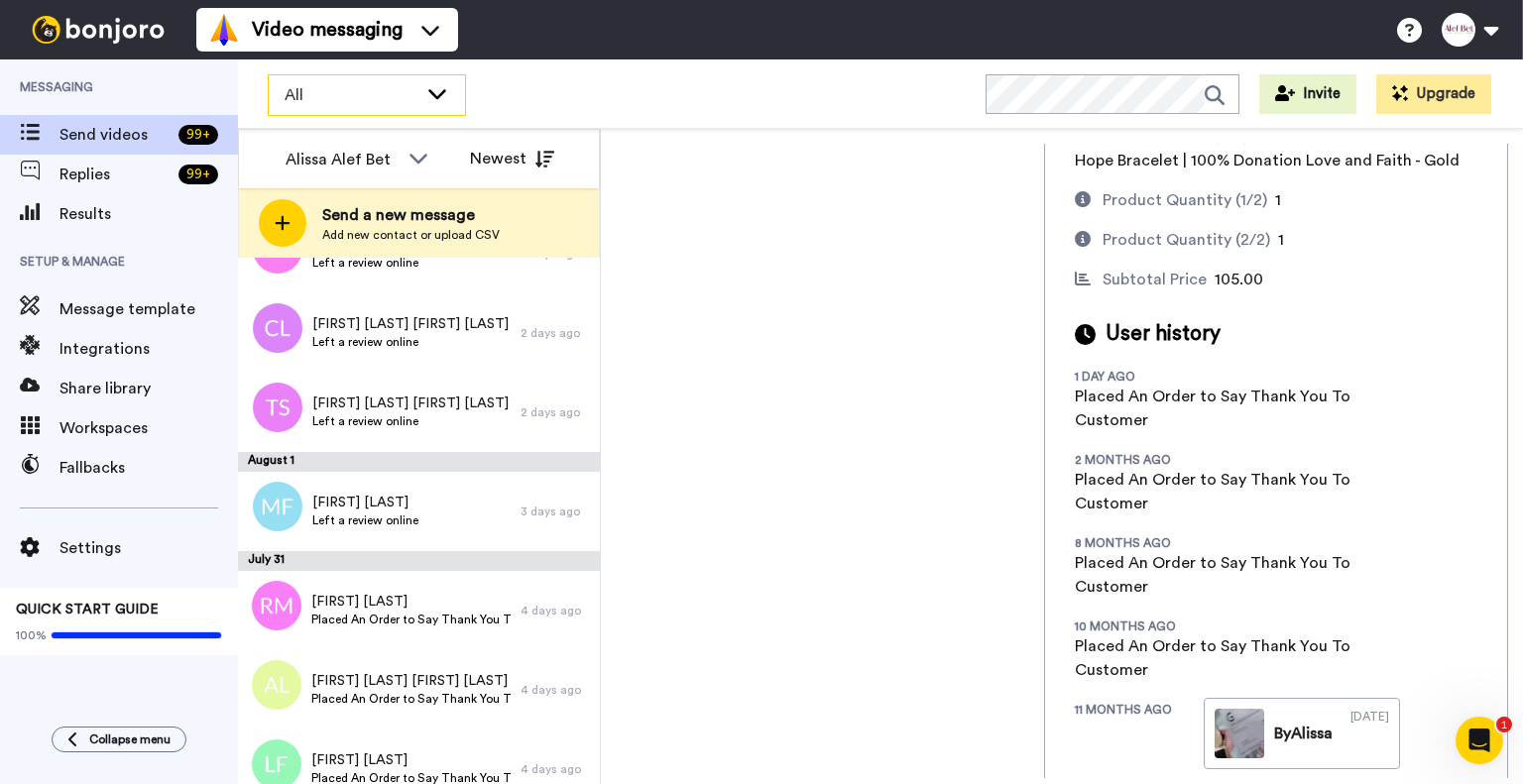 click on "All" at bounding box center (367, 95) 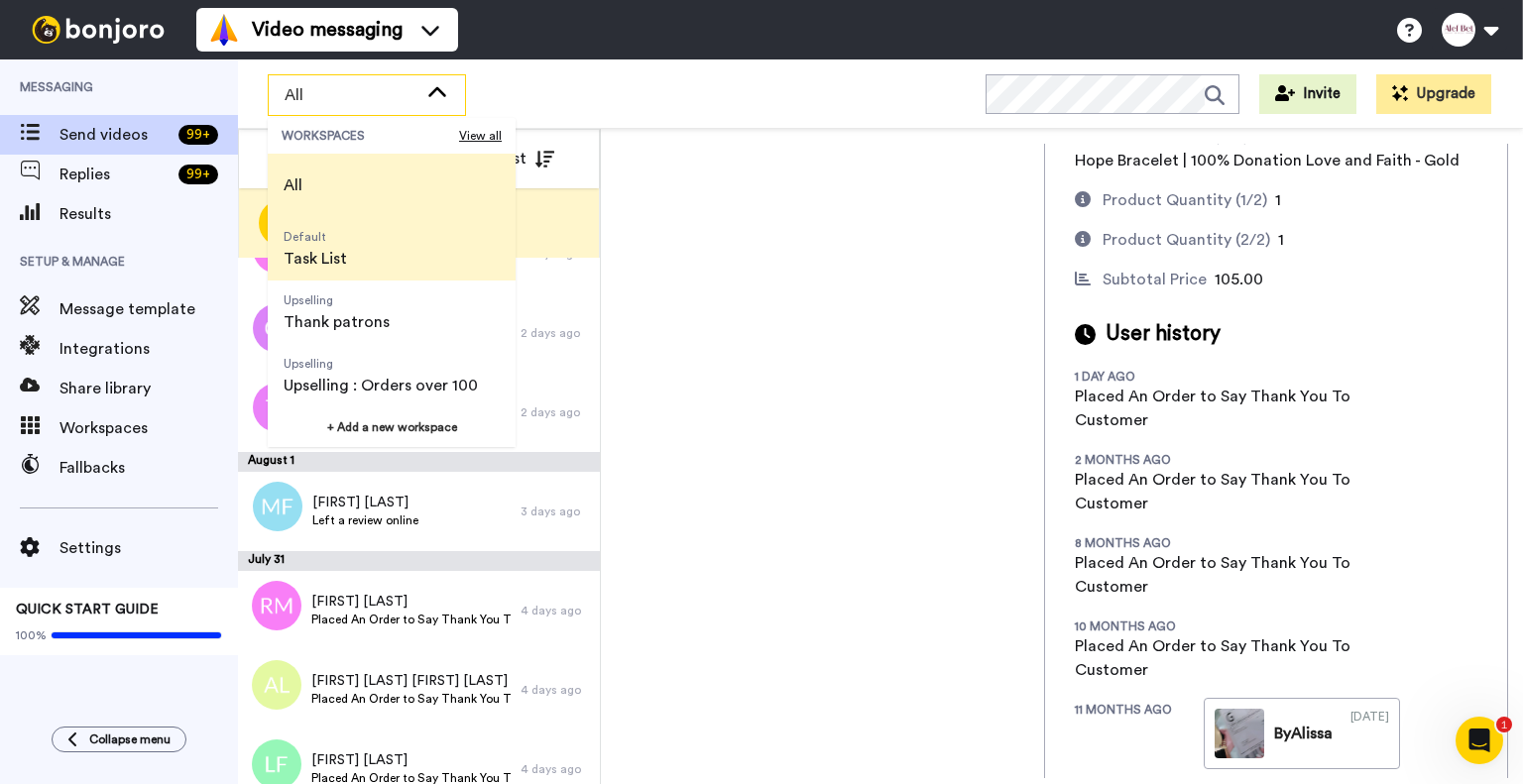 click on "Default Task List" at bounding box center (392, 249) 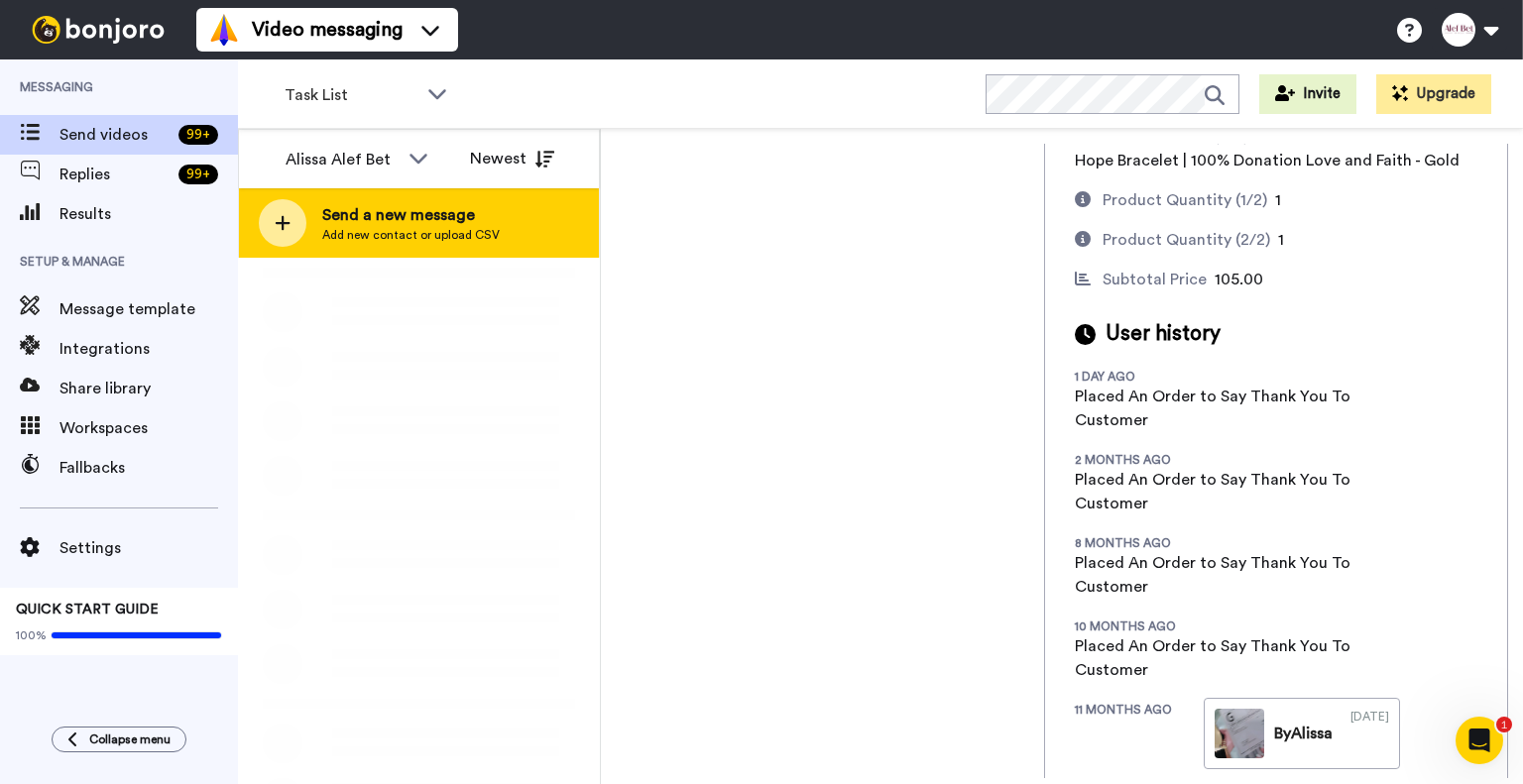 scroll, scrollTop: 0, scrollLeft: 0, axis: both 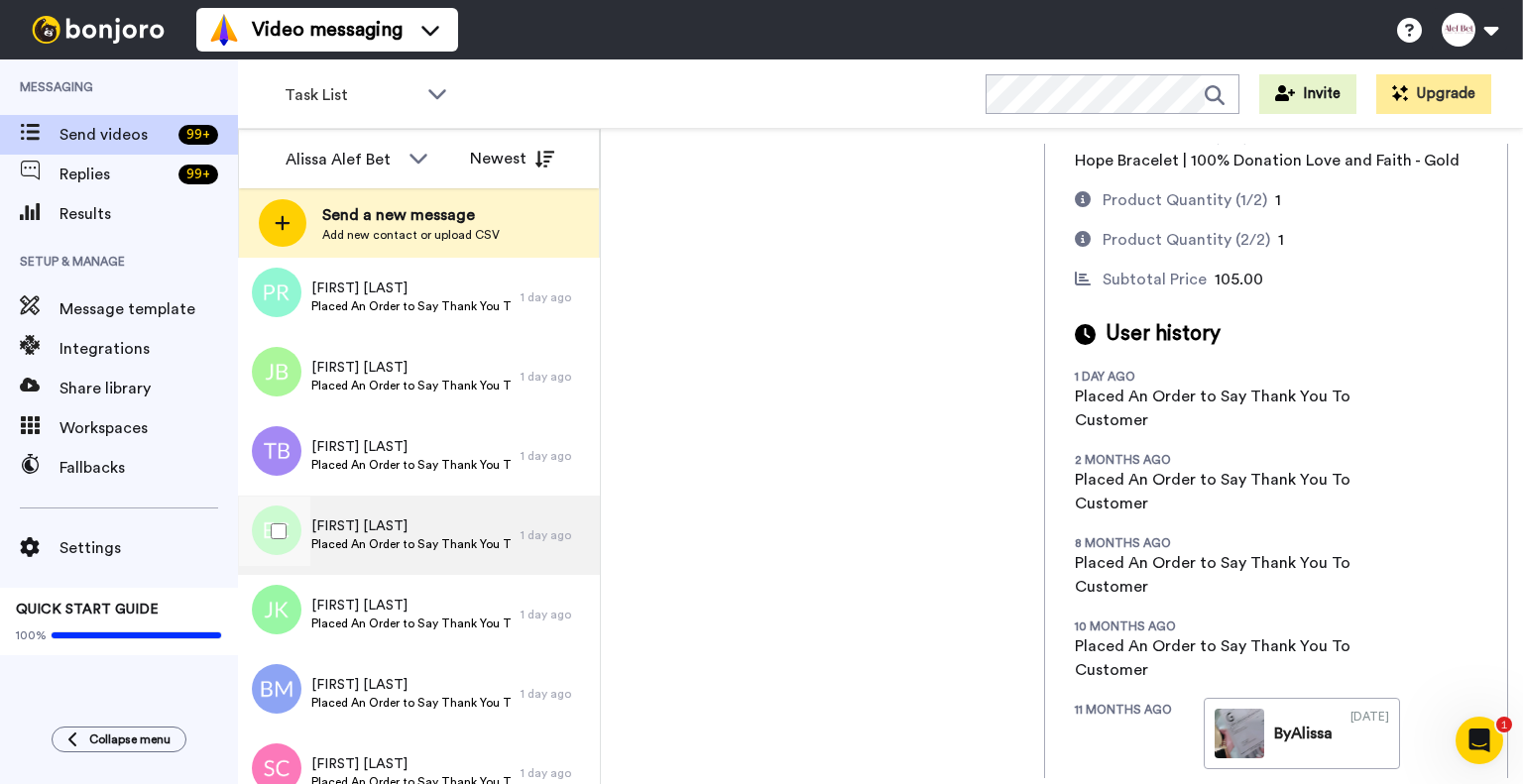 click on "Placed An Order to Say Thank You To Customer" at bounding box center [410, 544] 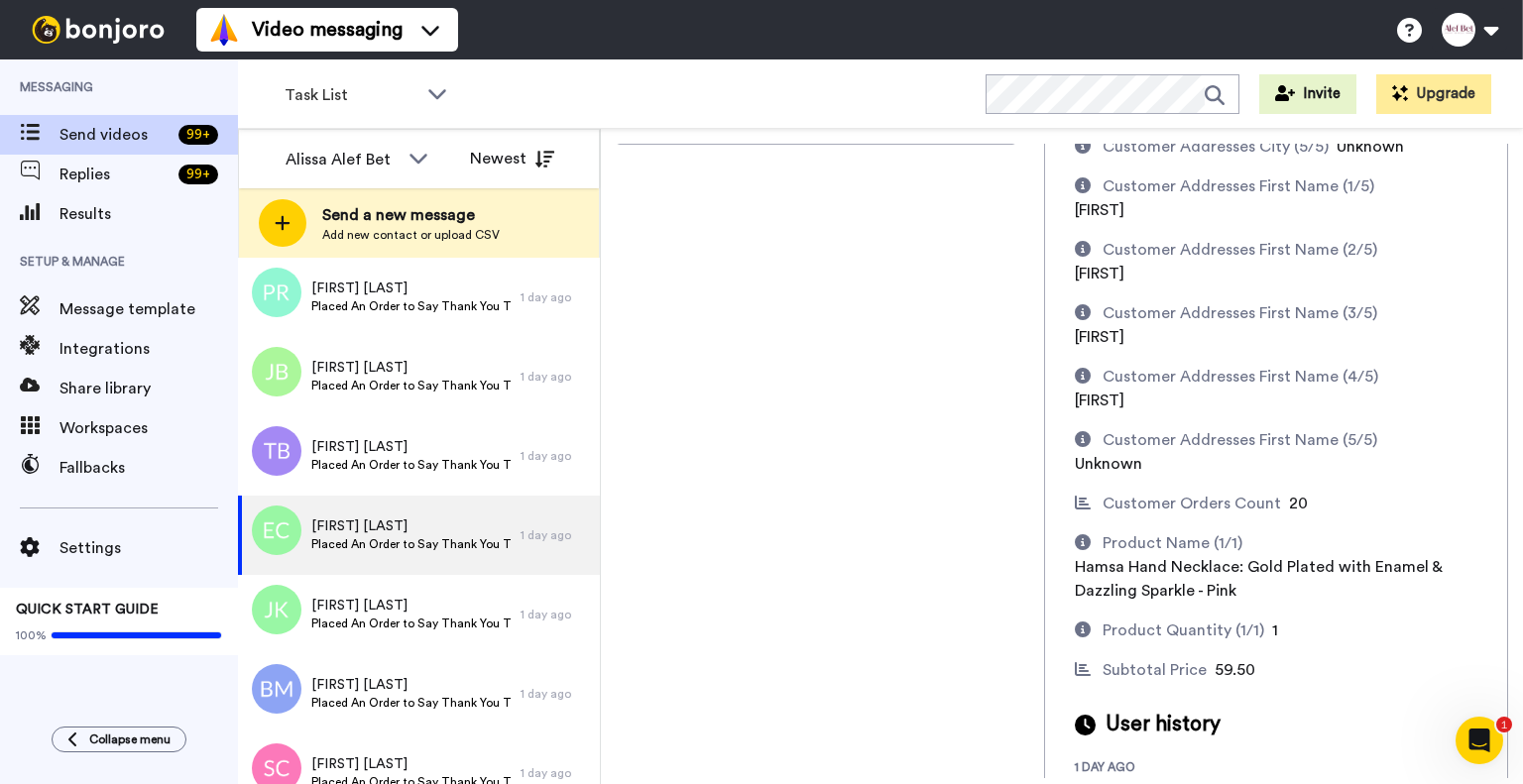 scroll, scrollTop: 325, scrollLeft: 0, axis: vertical 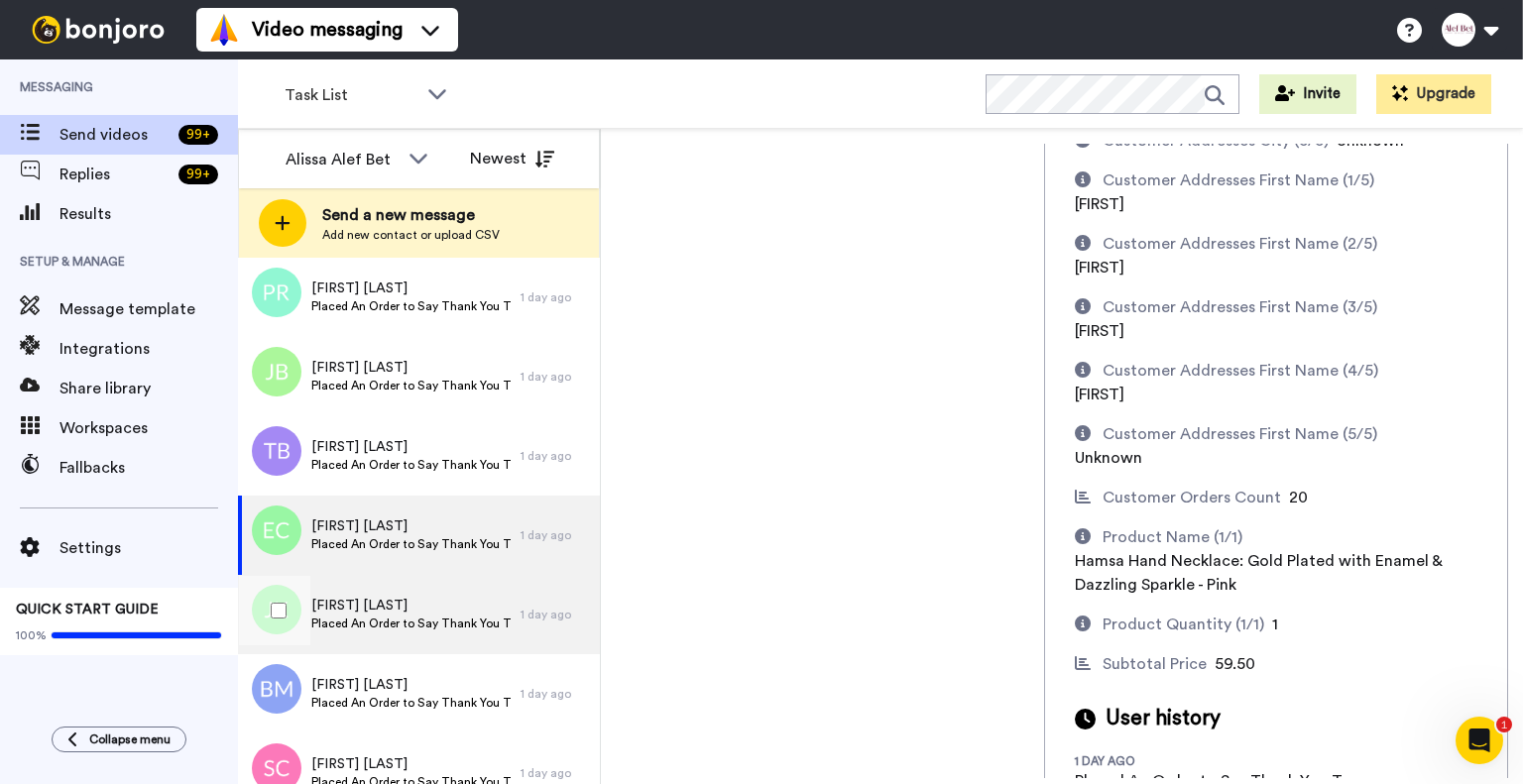 click on "Placed An Order to Say Thank You To Customer" at bounding box center (410, 623) 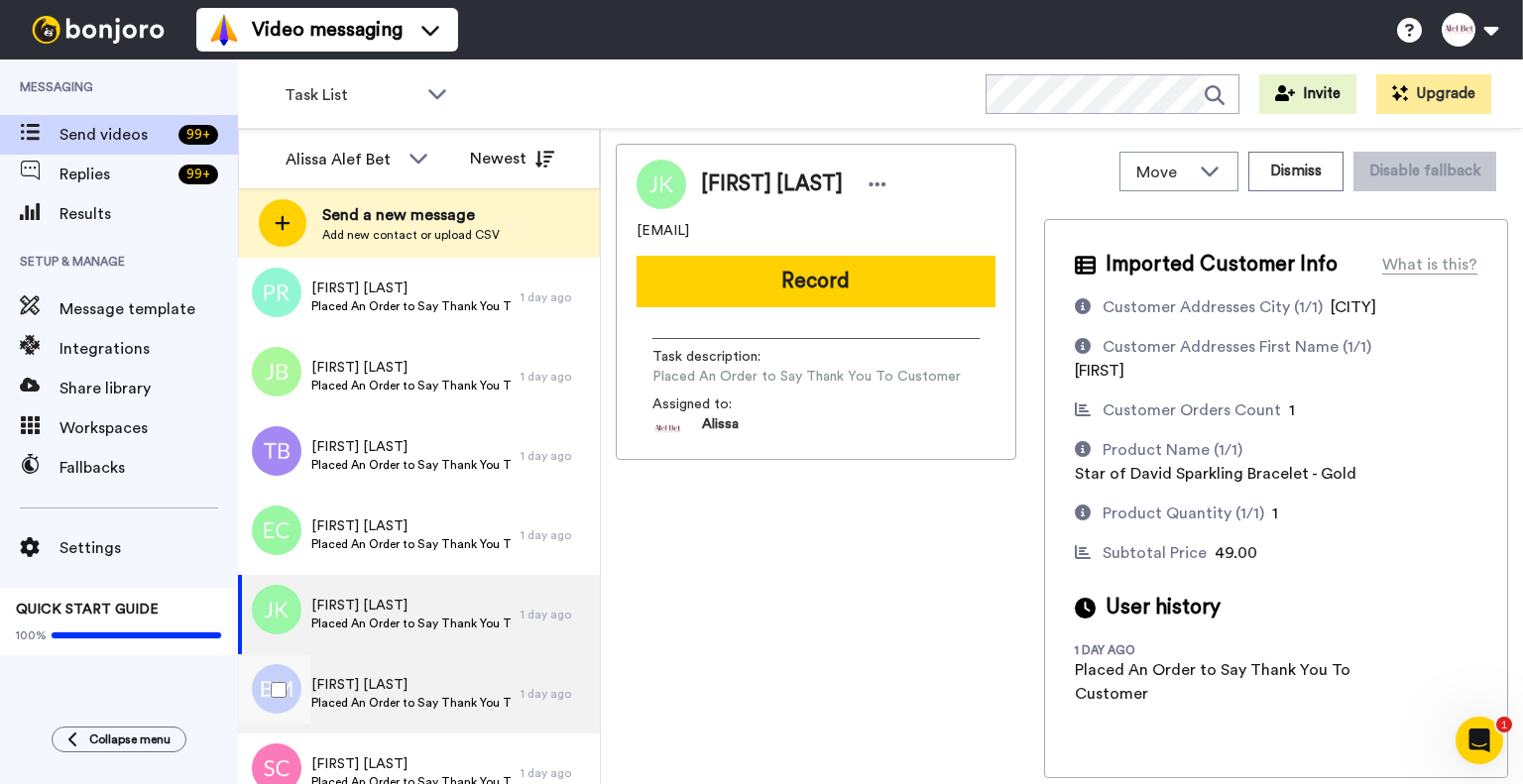 click on "Placed An Order to Say Thank You To Customer" at bounding box center (410, 703) 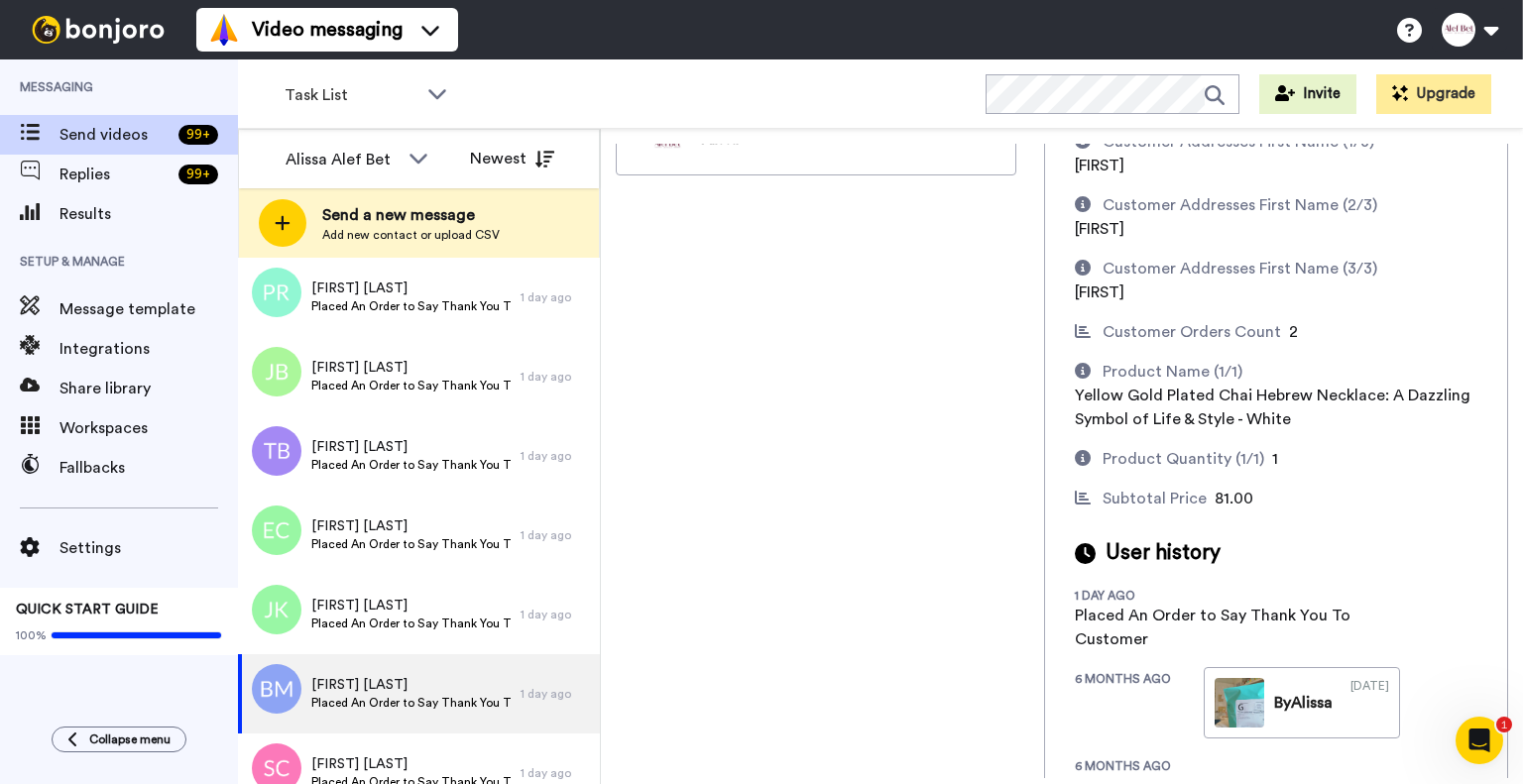 scroll, scrollTop: 286, scrollLeft: 0, axis: vertical 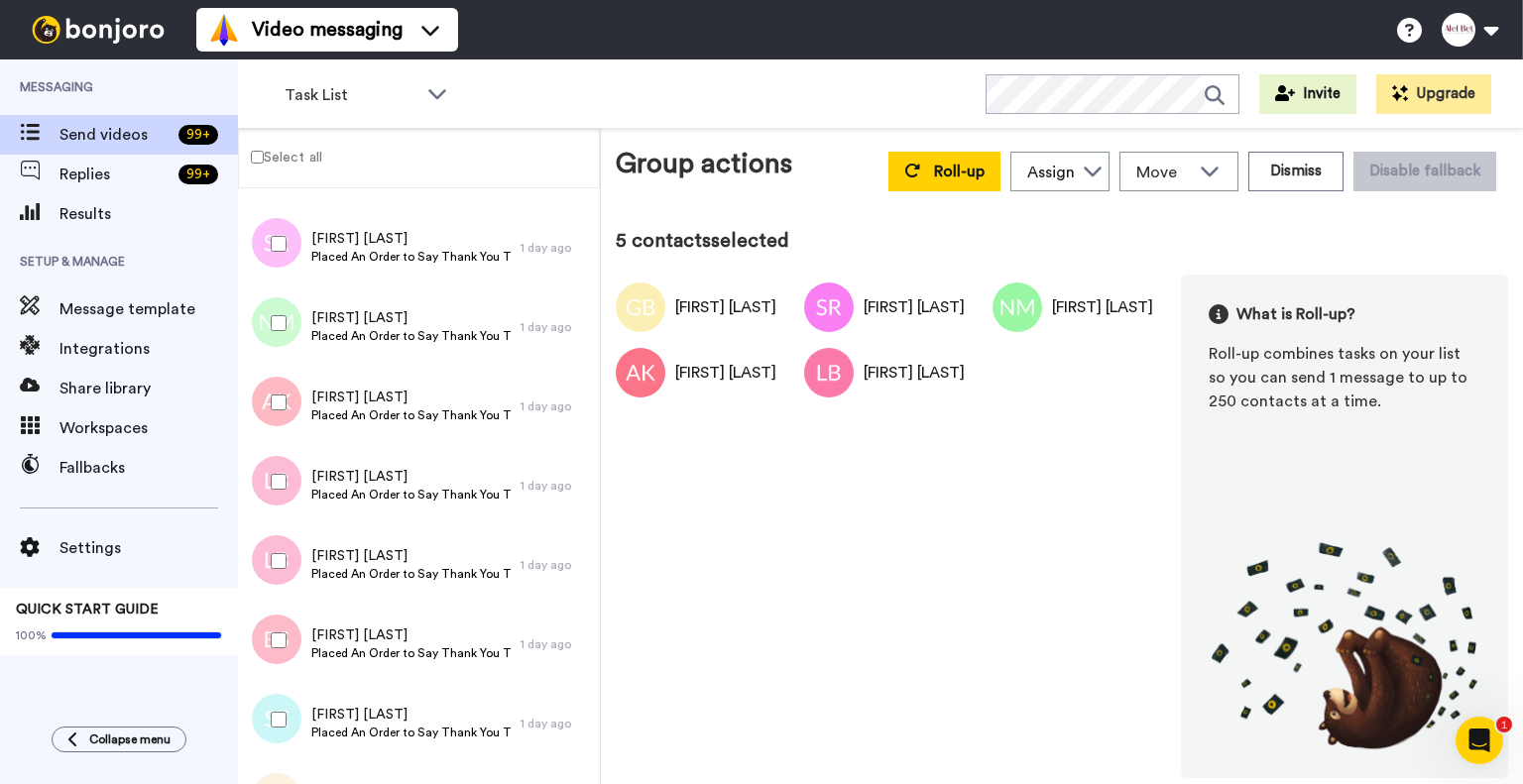 drag, startPoint x: 268, startPoint y: 554, endPoint x: 294, endPoint y: 569, distance: 30.01666 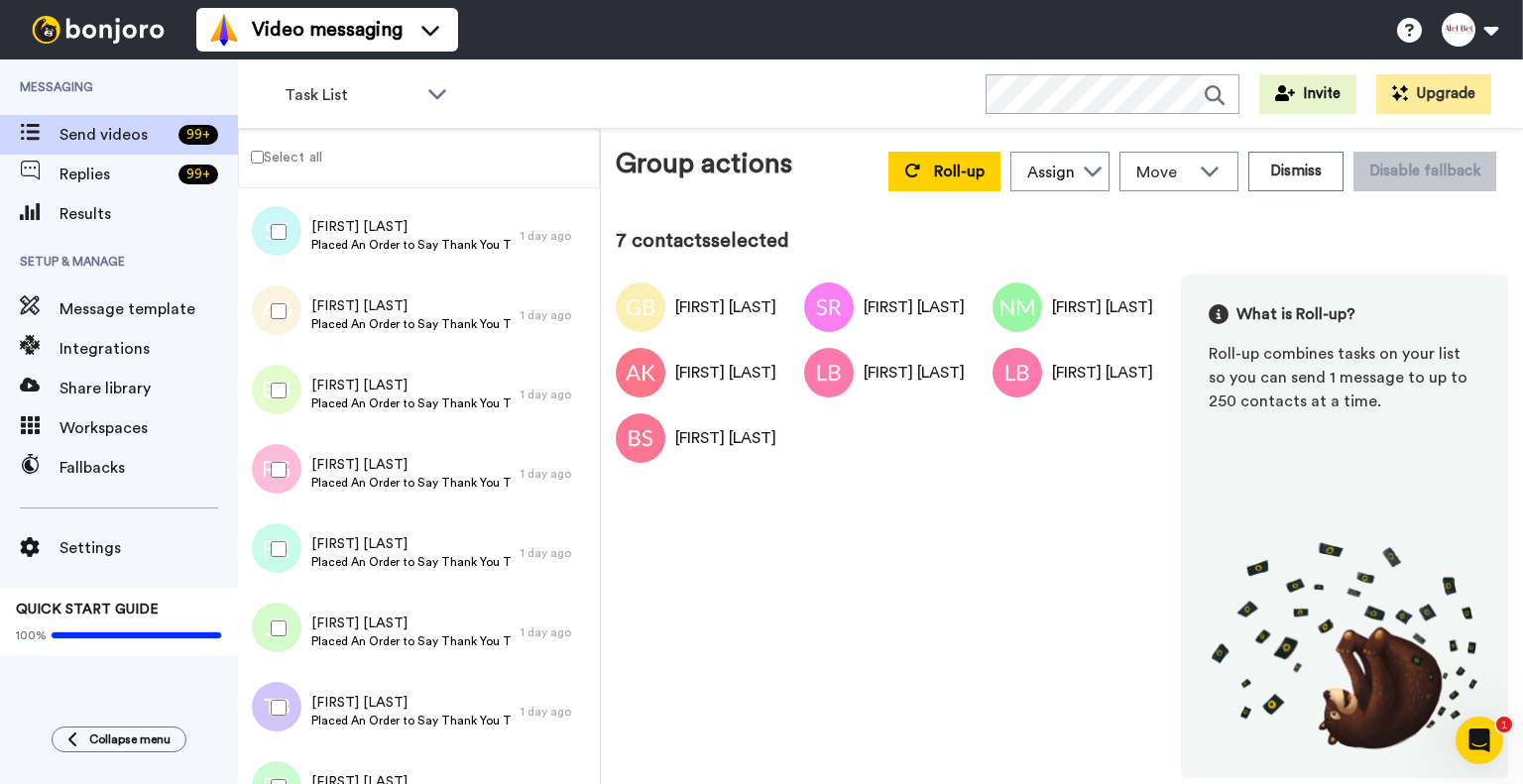 scroll, scrollTop: 1871, scrollLeft: 0, axis: vertical 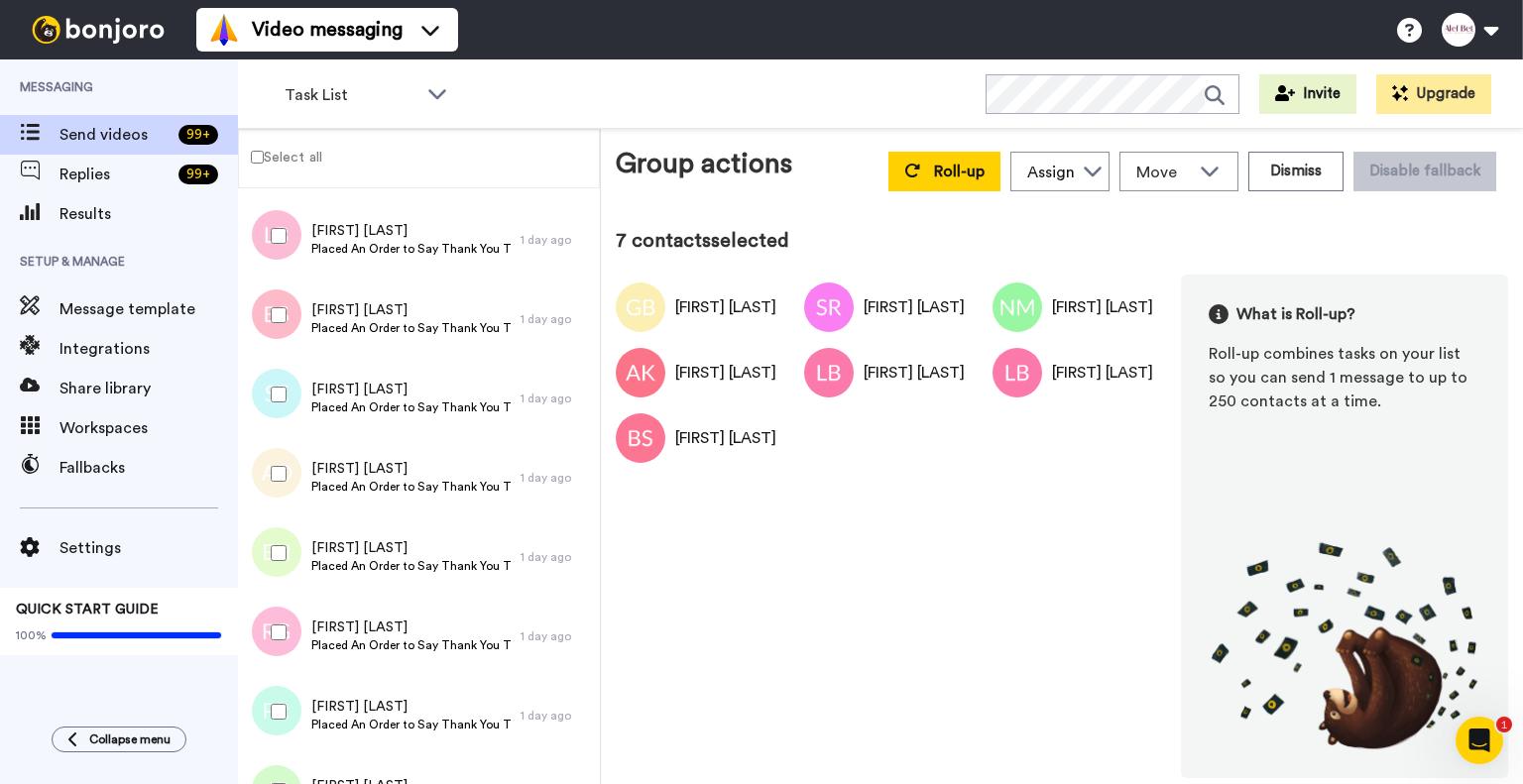 click at bounding box center (275, 394) 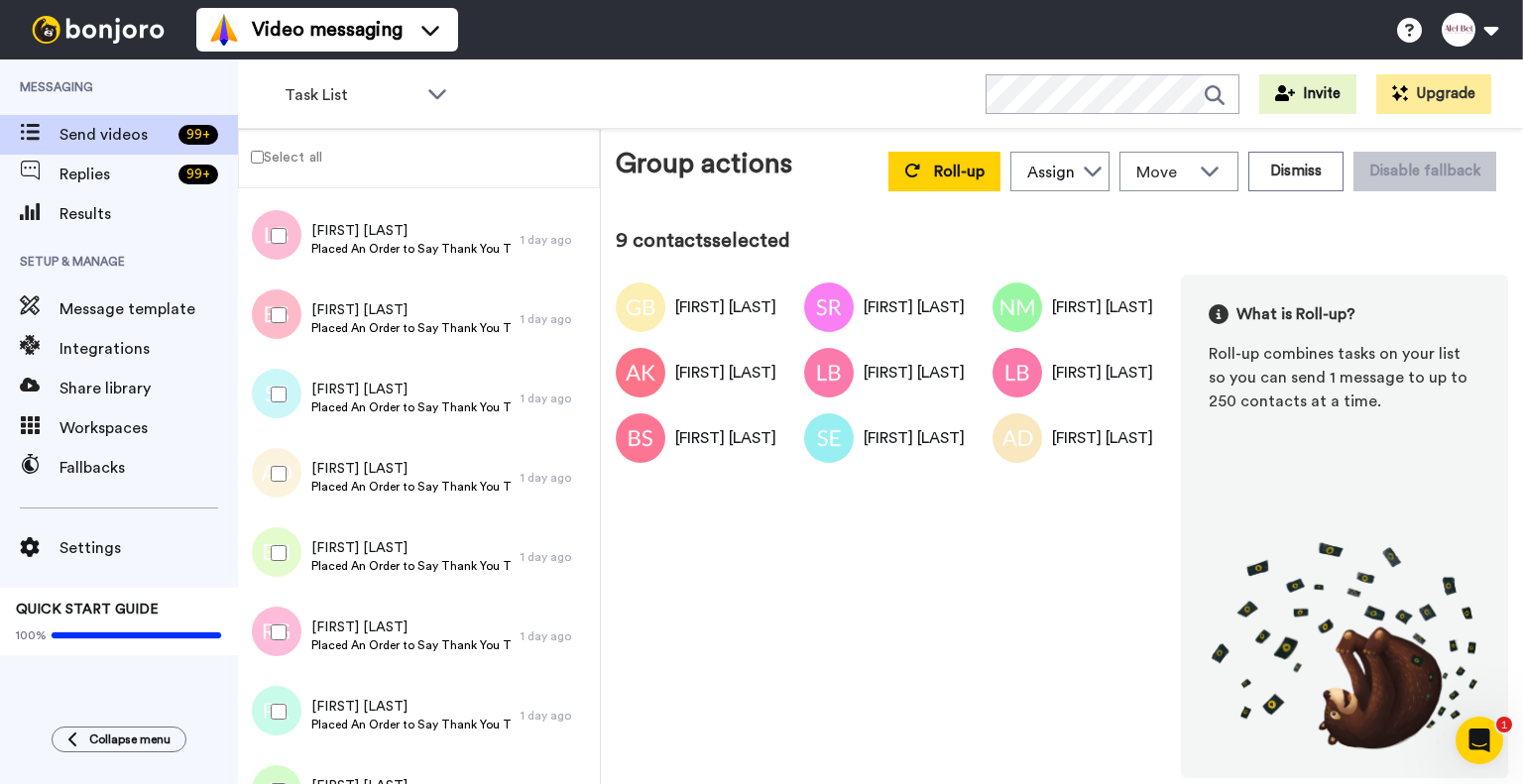 drag, startPoint x: 289, startPoint y: 546, endPoint x: 296, endPoint y: 615, distance: 69.35416 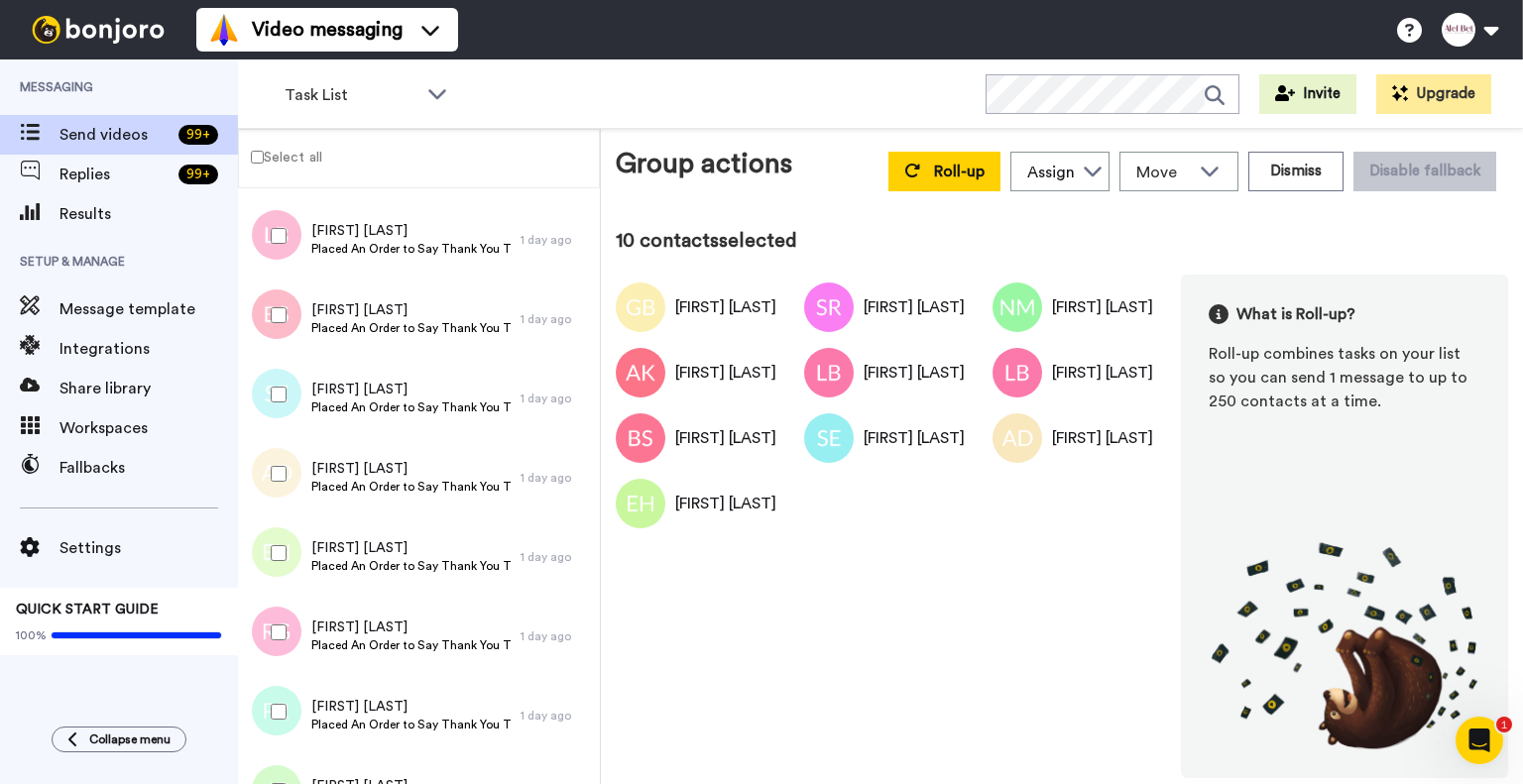 click at bounding box center [275, 632] 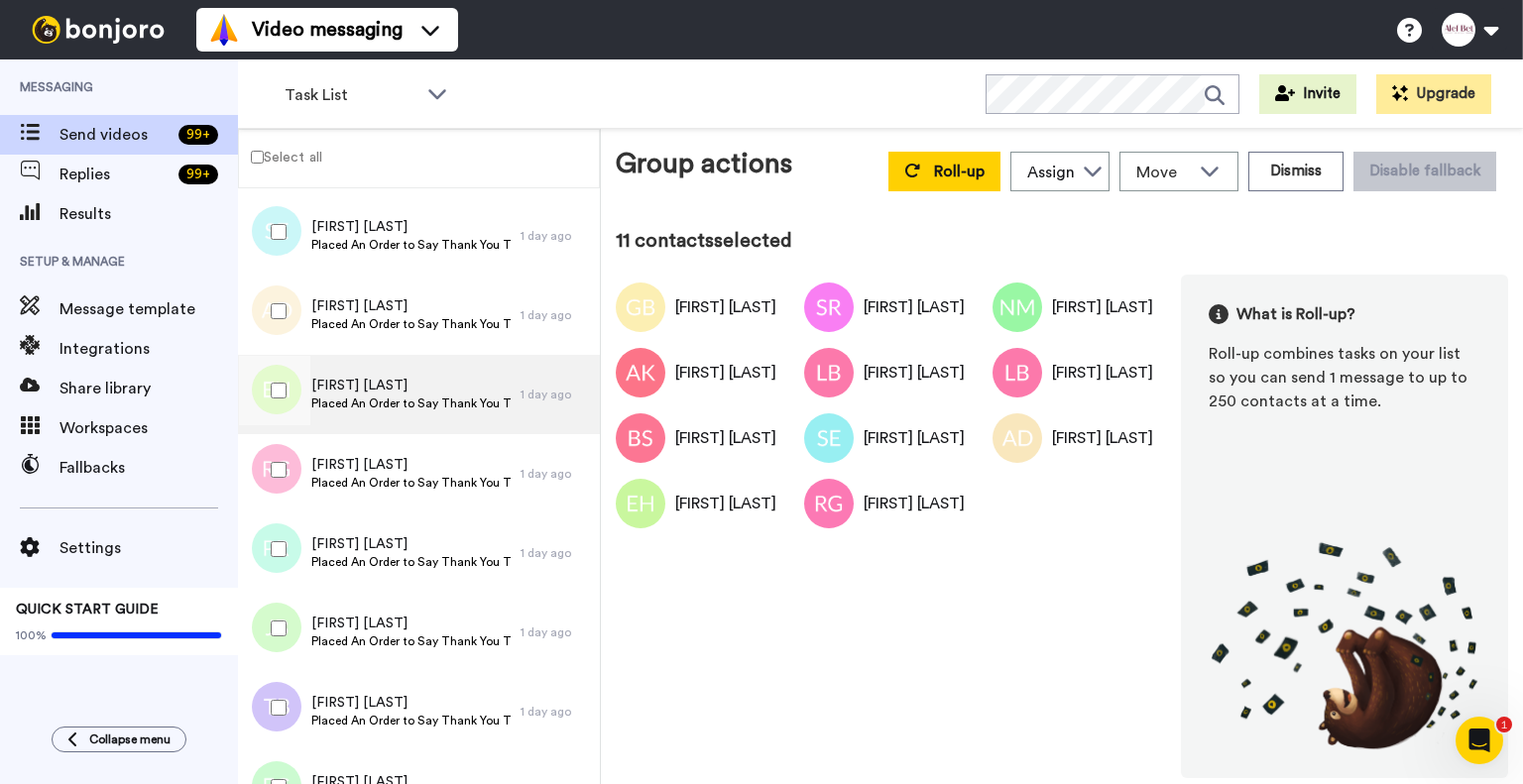 scroll, scrollTop: 2196, scrollLeft: 0, axis: vertical 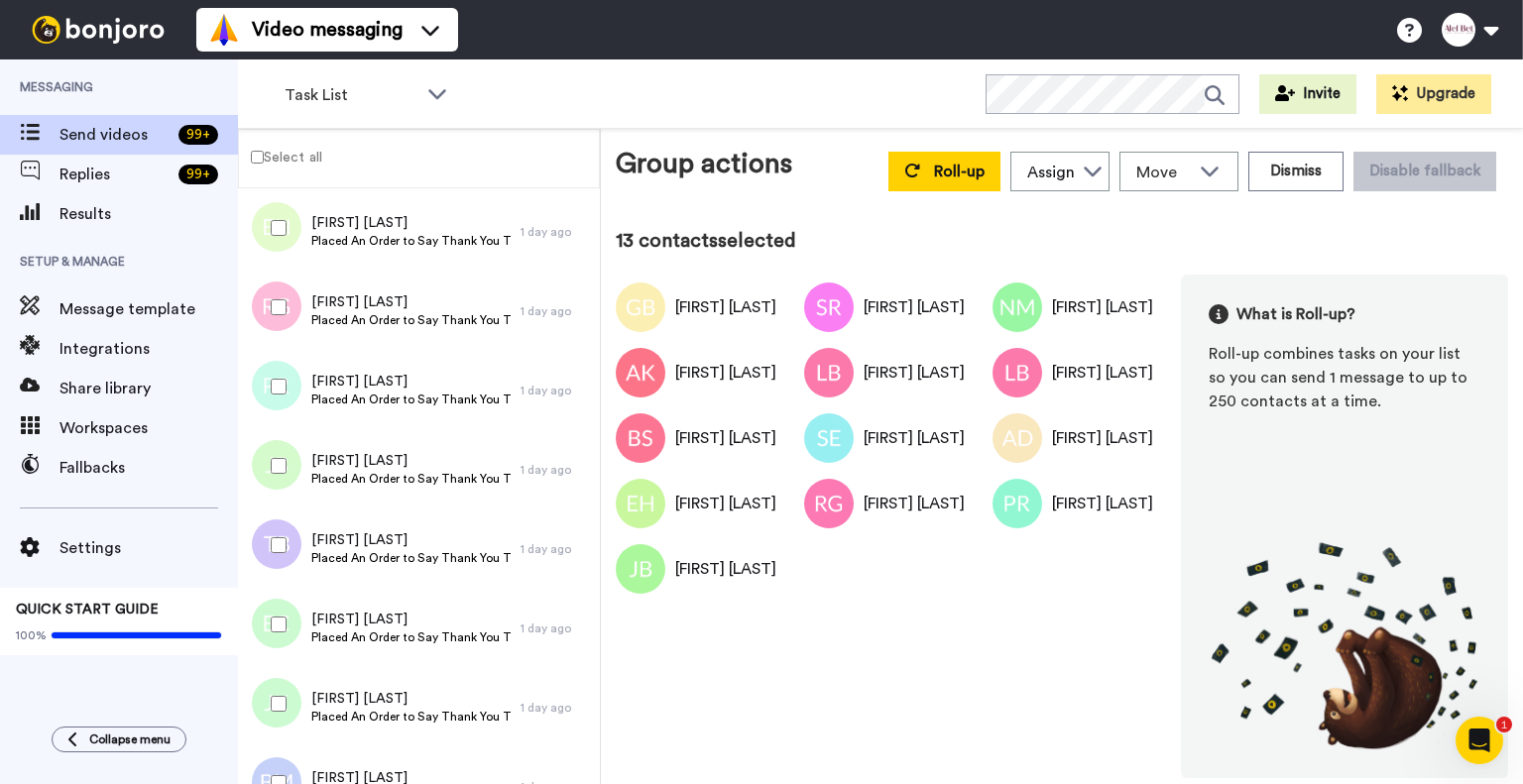 drag, startPoint x: 281, startPoint y: 527, endPoint x: 287, endPoint y: 547, distance: 20.880613 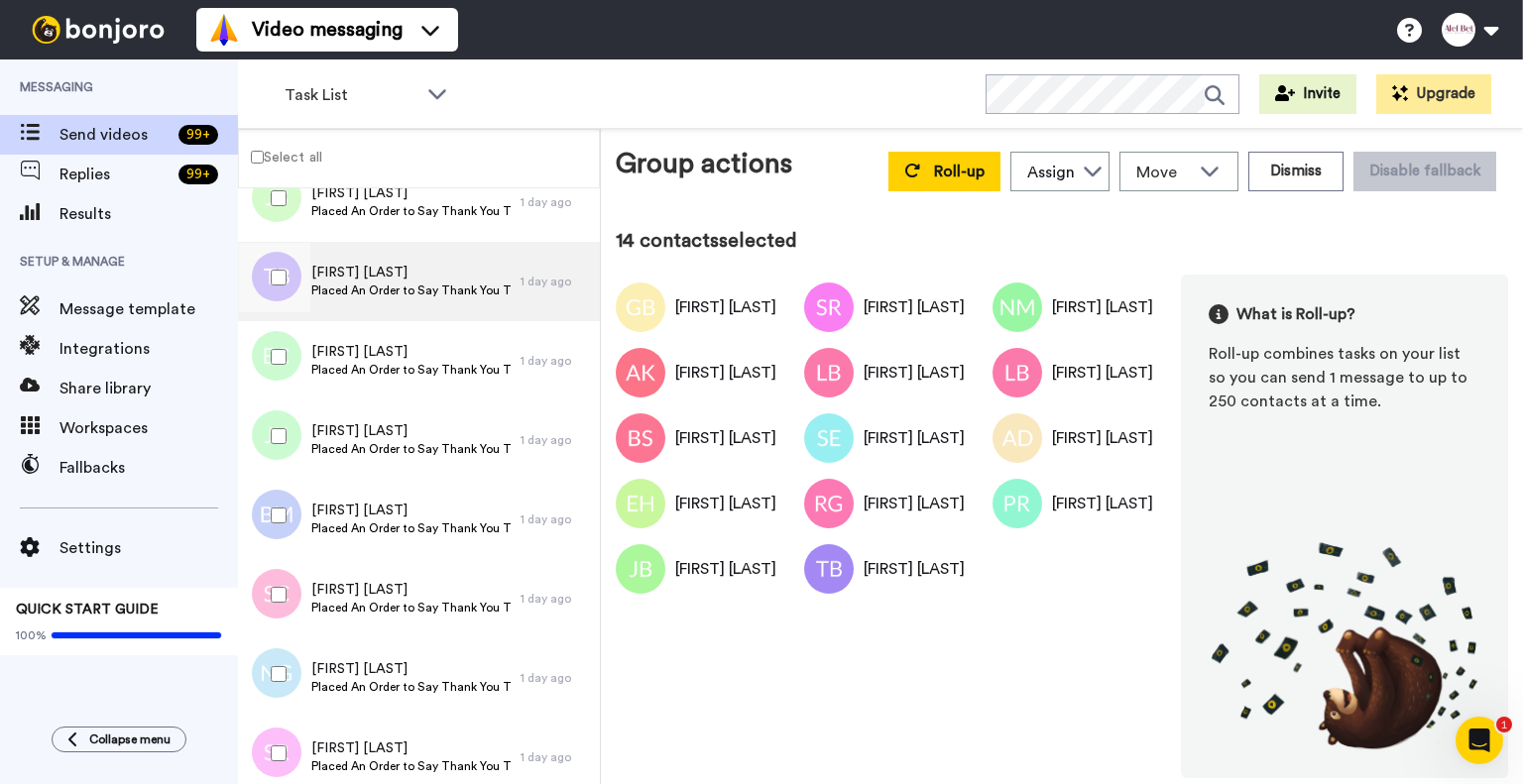 scroll, scrollTop: 2521, scrollLeft: 0, axis: vertical 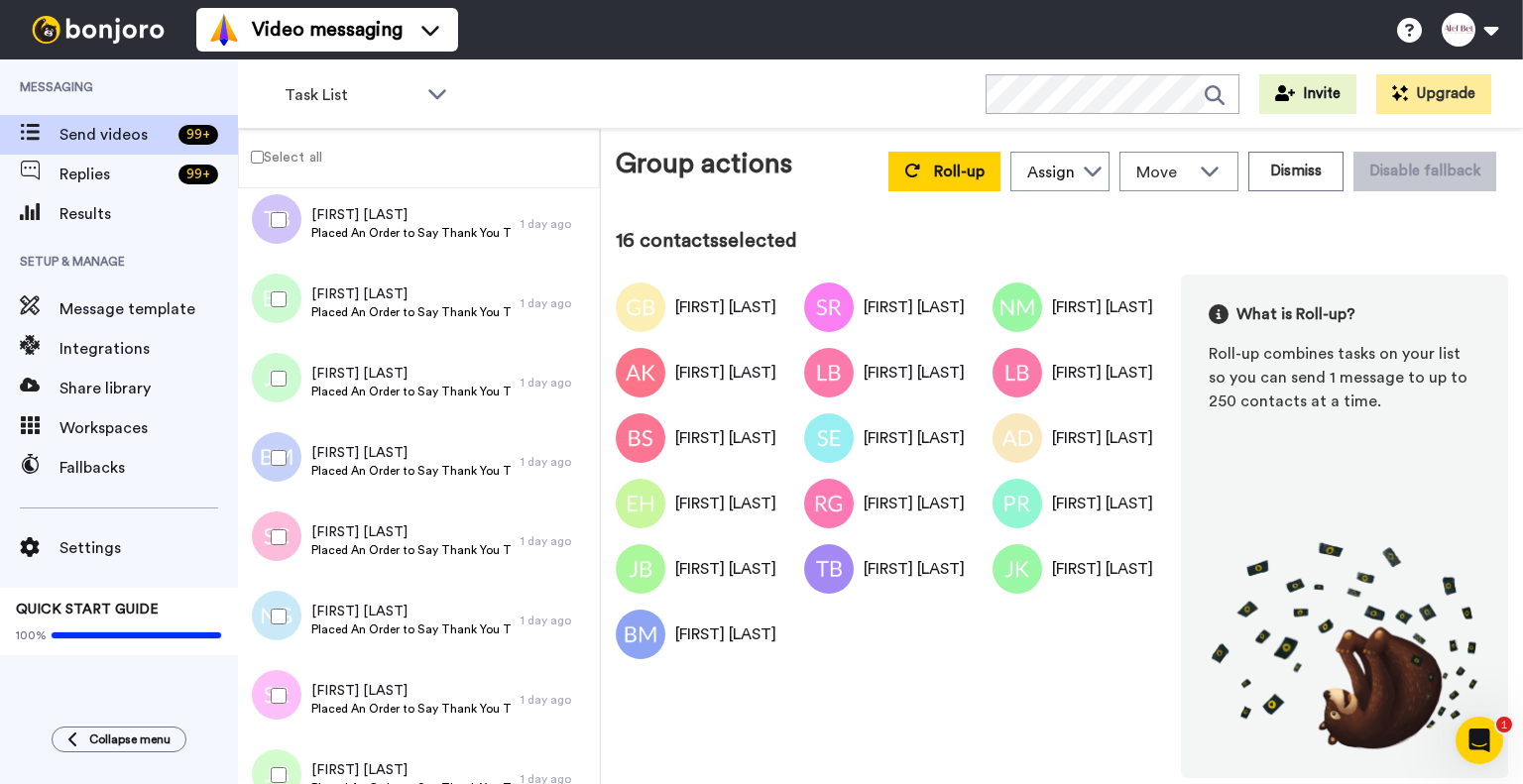 click at bounding box center [275, 537] 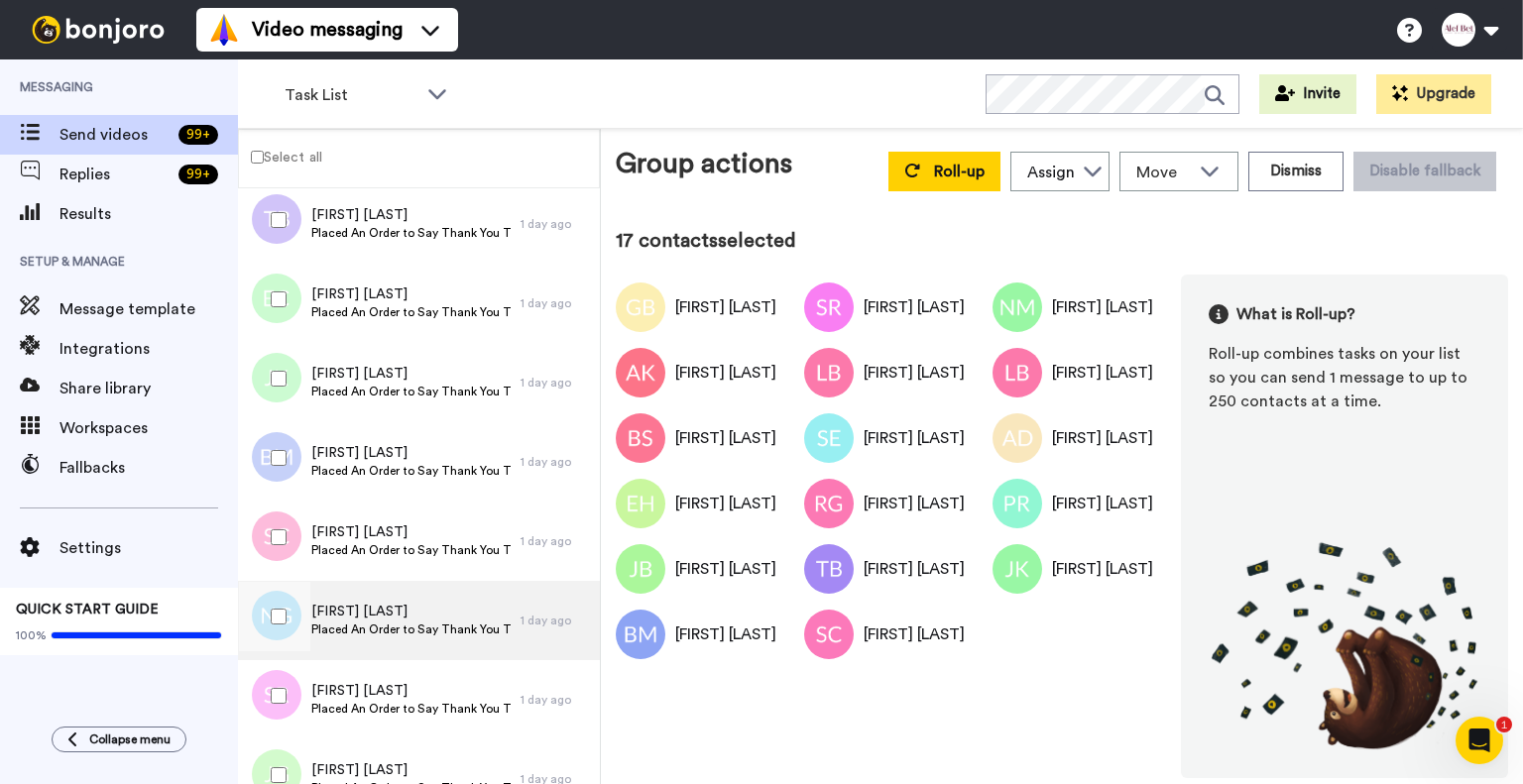 click on "[FIRST] [LAST]" at bounding box center (410, 612) 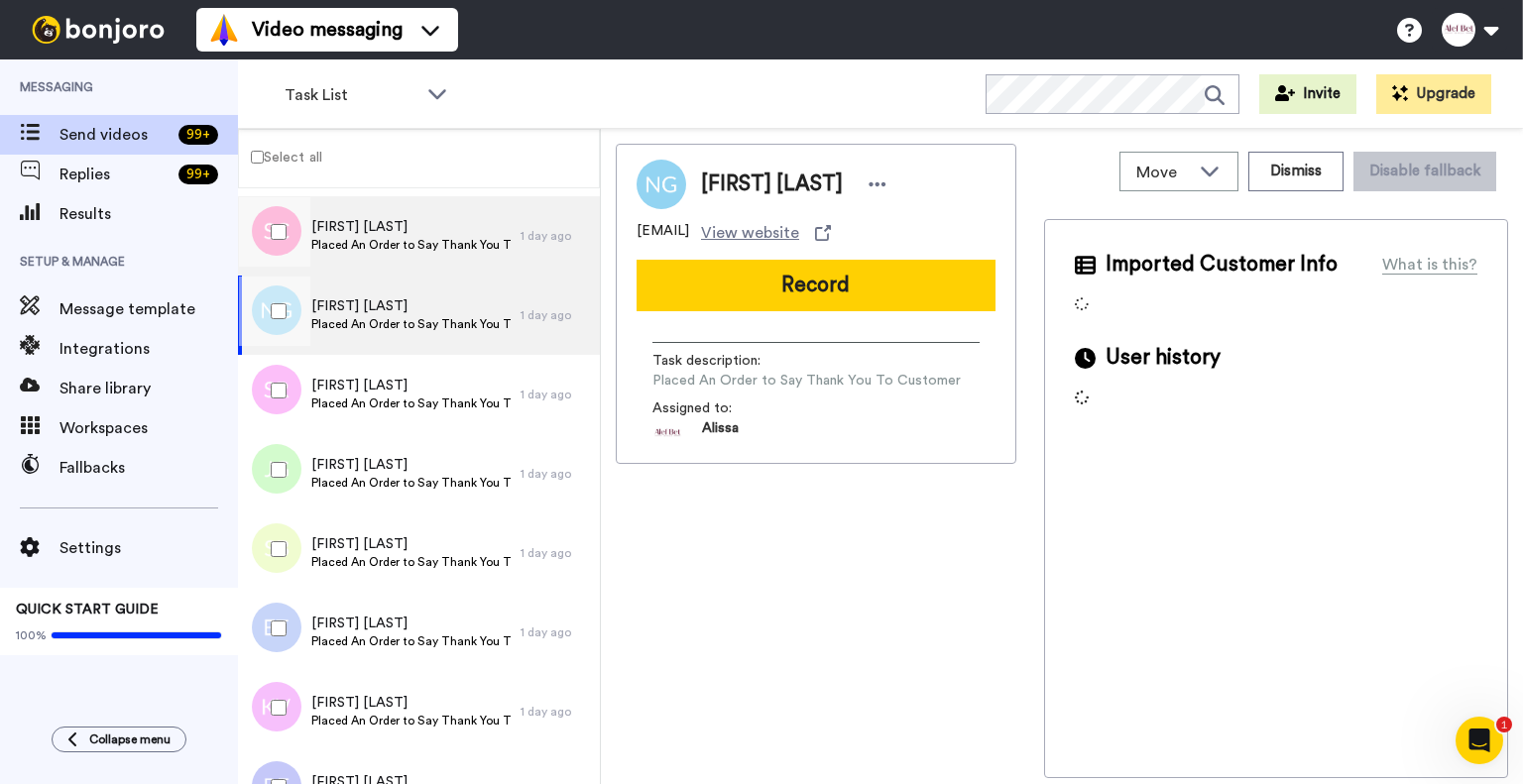 scroll, scrollTop: 2847, scrollLeft: 0, axis: vertical 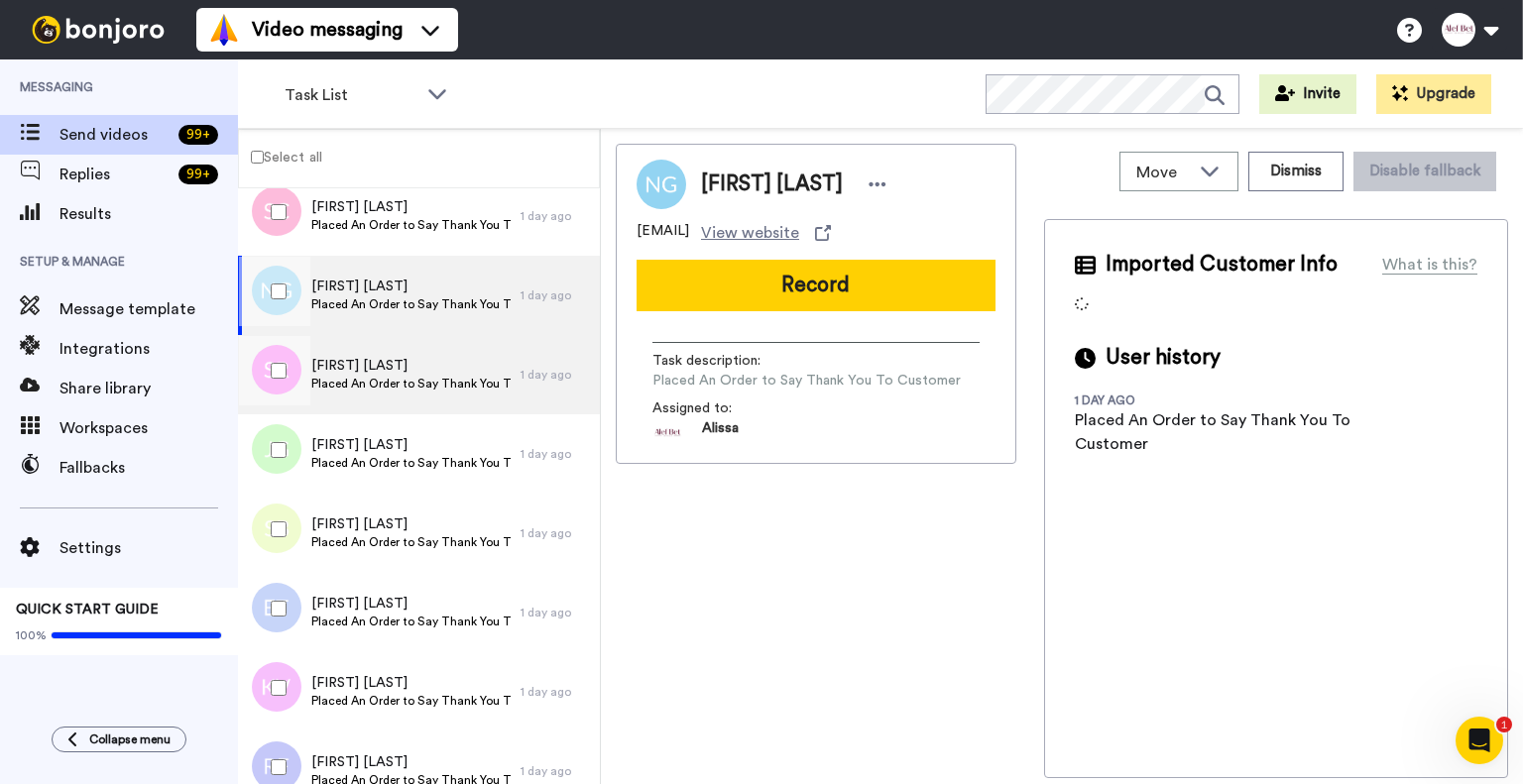 click on "[FIRST] [LAST] Placed An Order to Say Thank You To Customer" at bounding box center (379, 375) 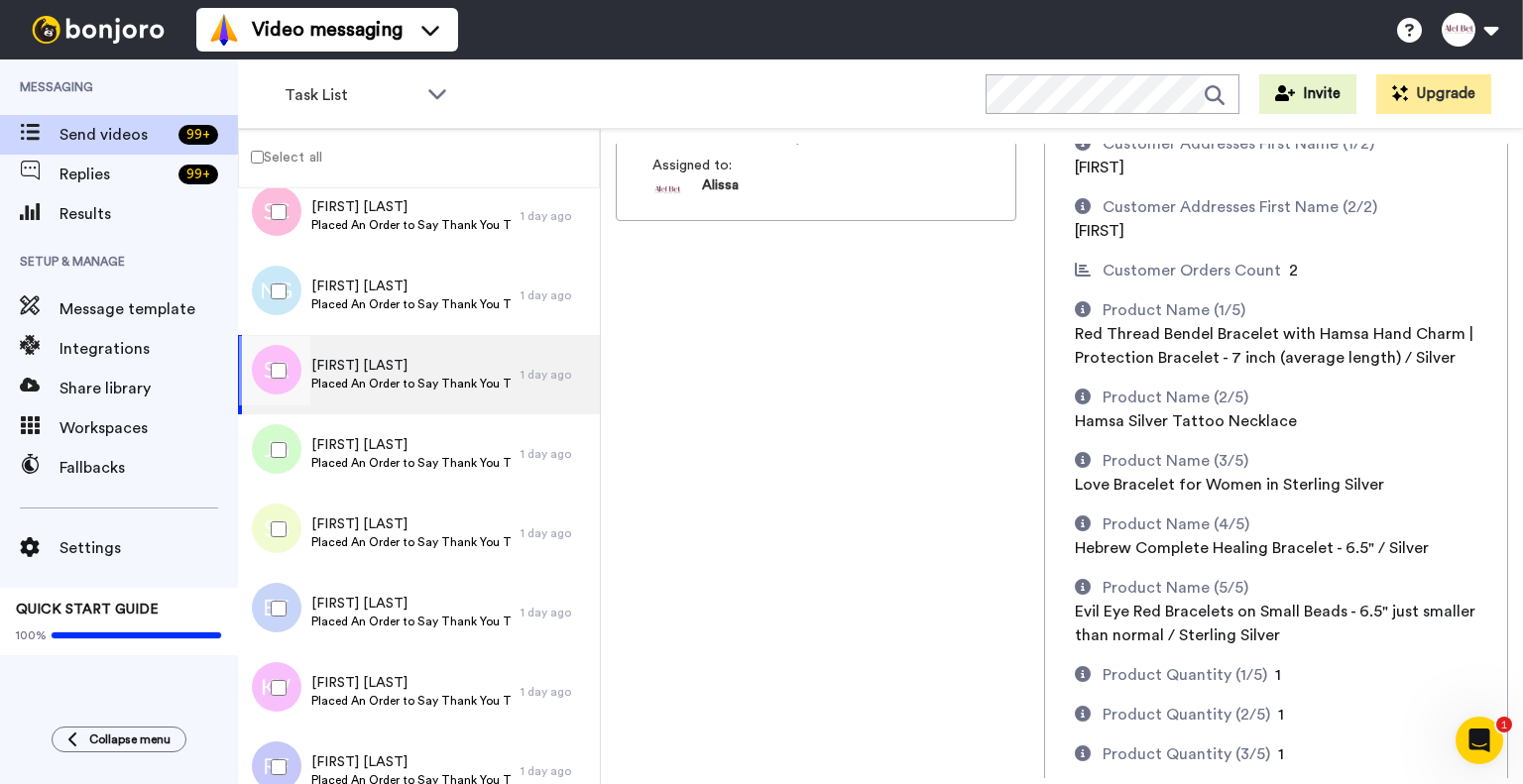 scroll, scrollTop: 0, scrollLeft: 0, axis: both 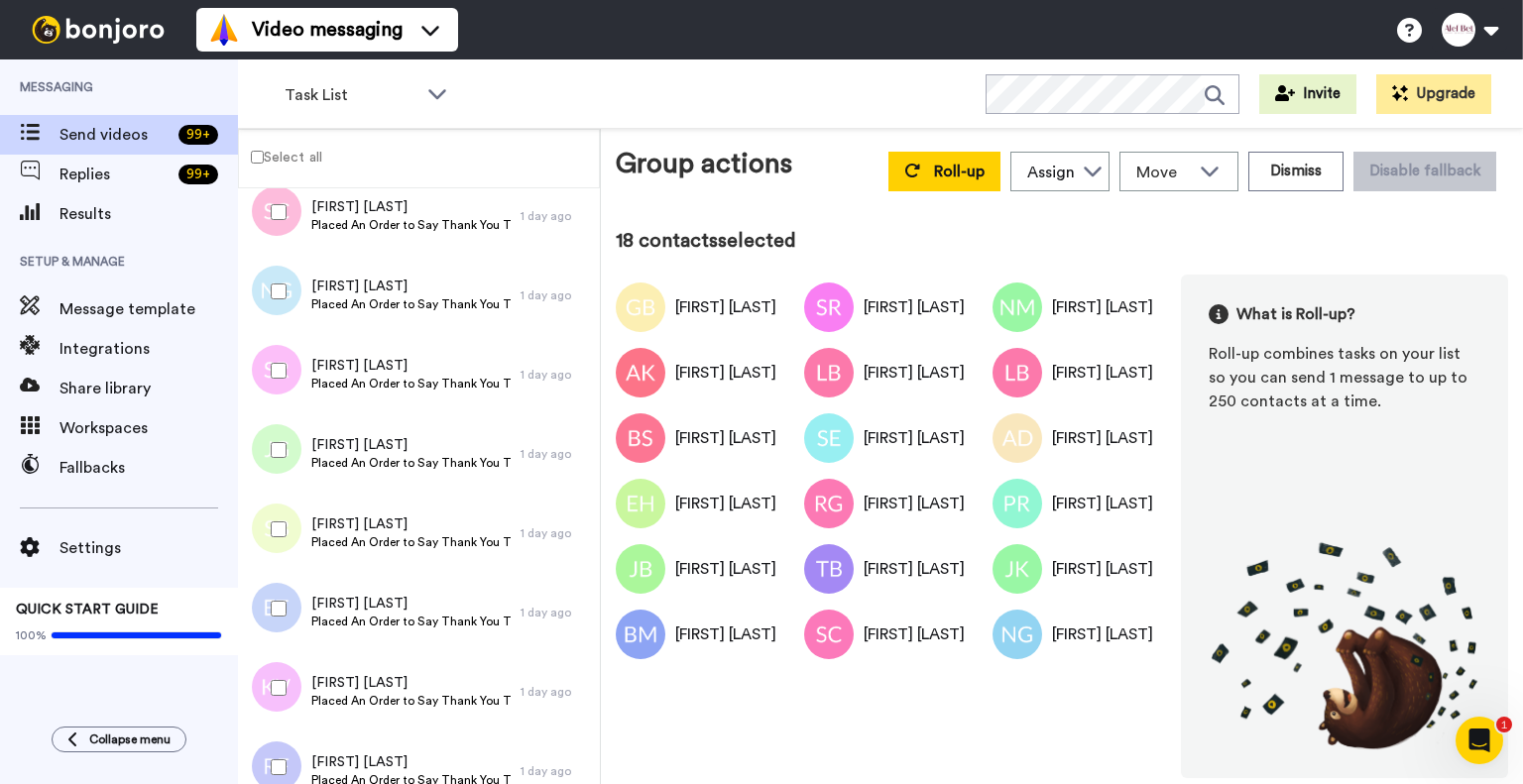 click at bounding box center (275, 371) 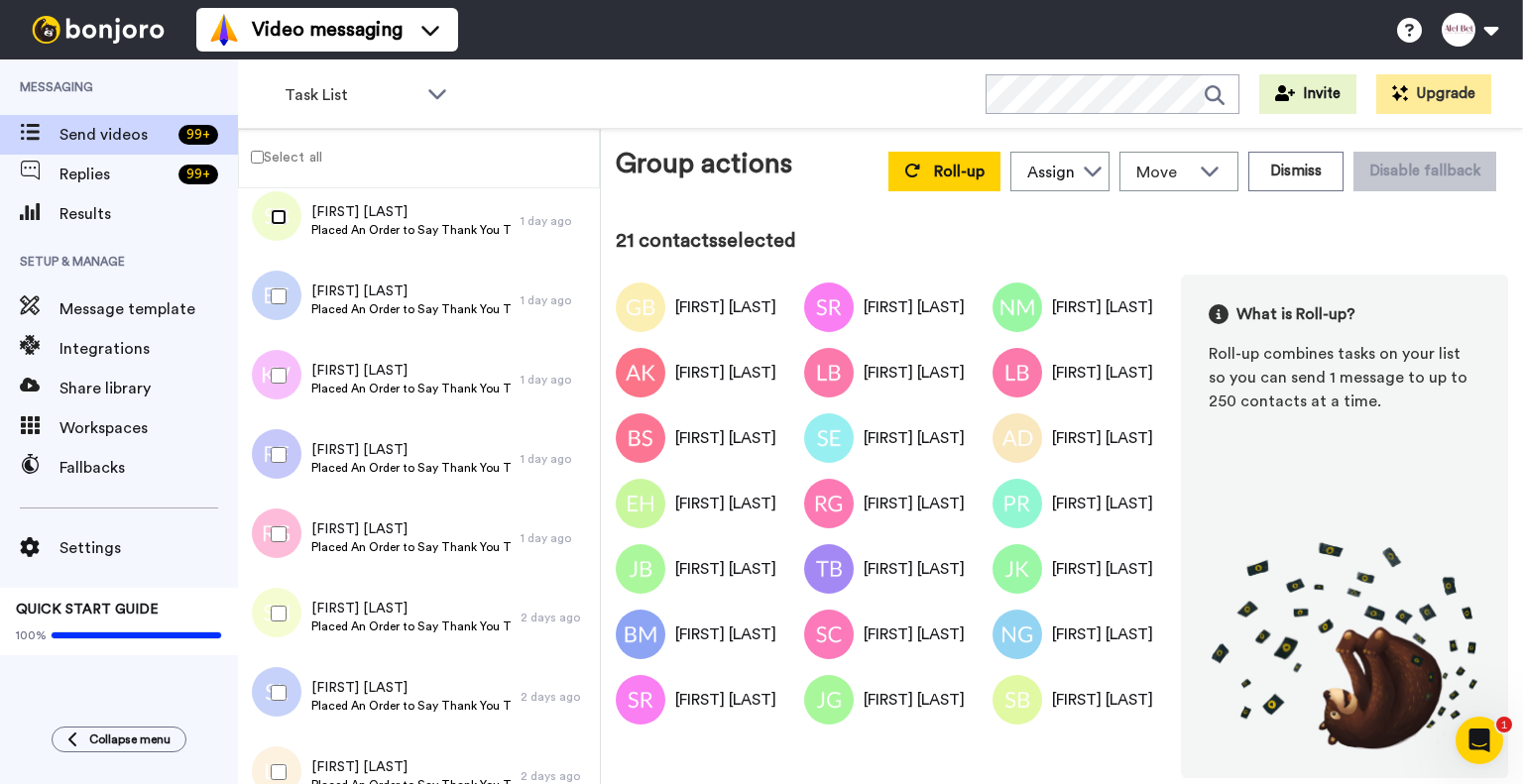 scroll, scrollTop: 3172, scrollLeft: 0, axis: vertical 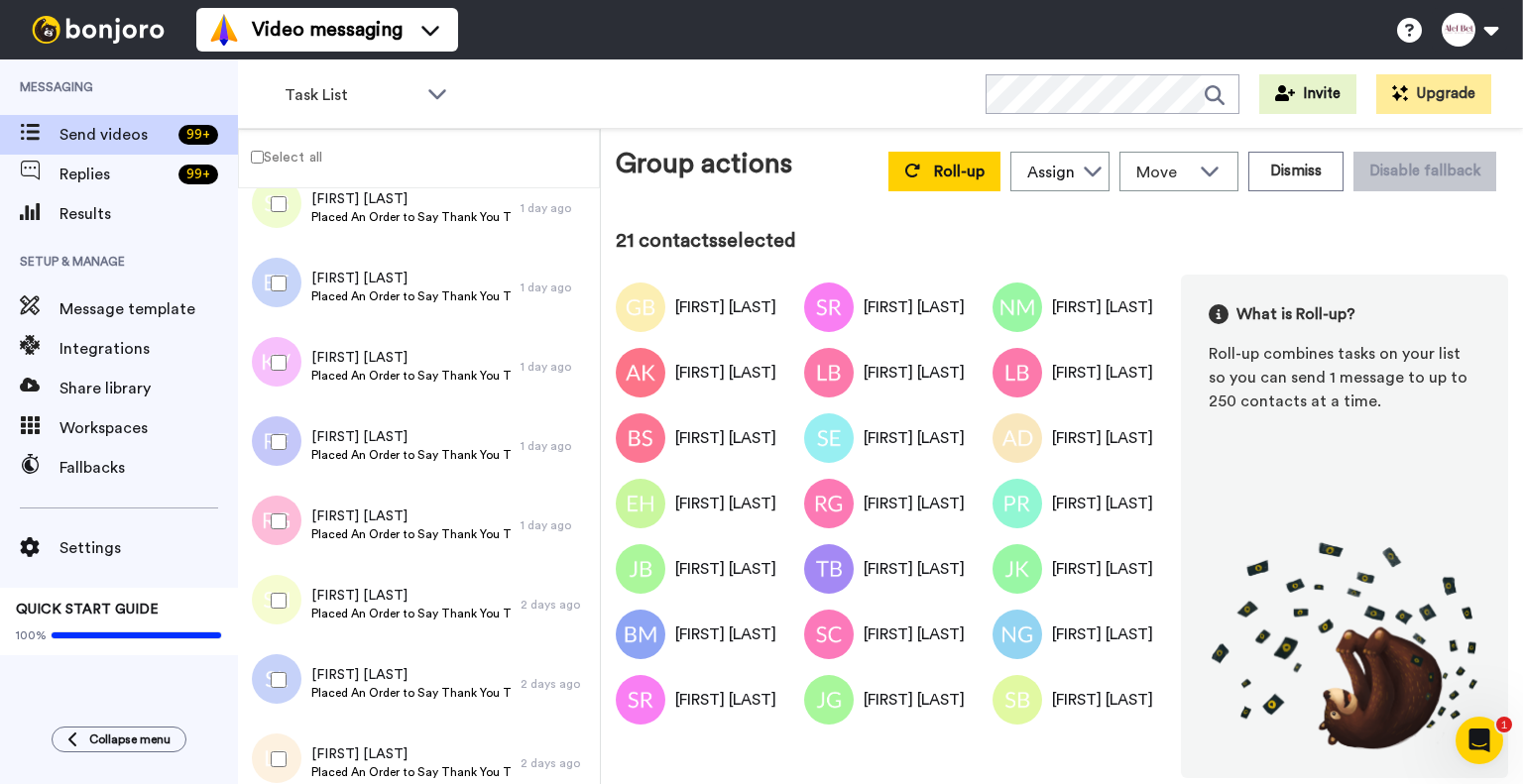 click at bounding box center (275, 283) 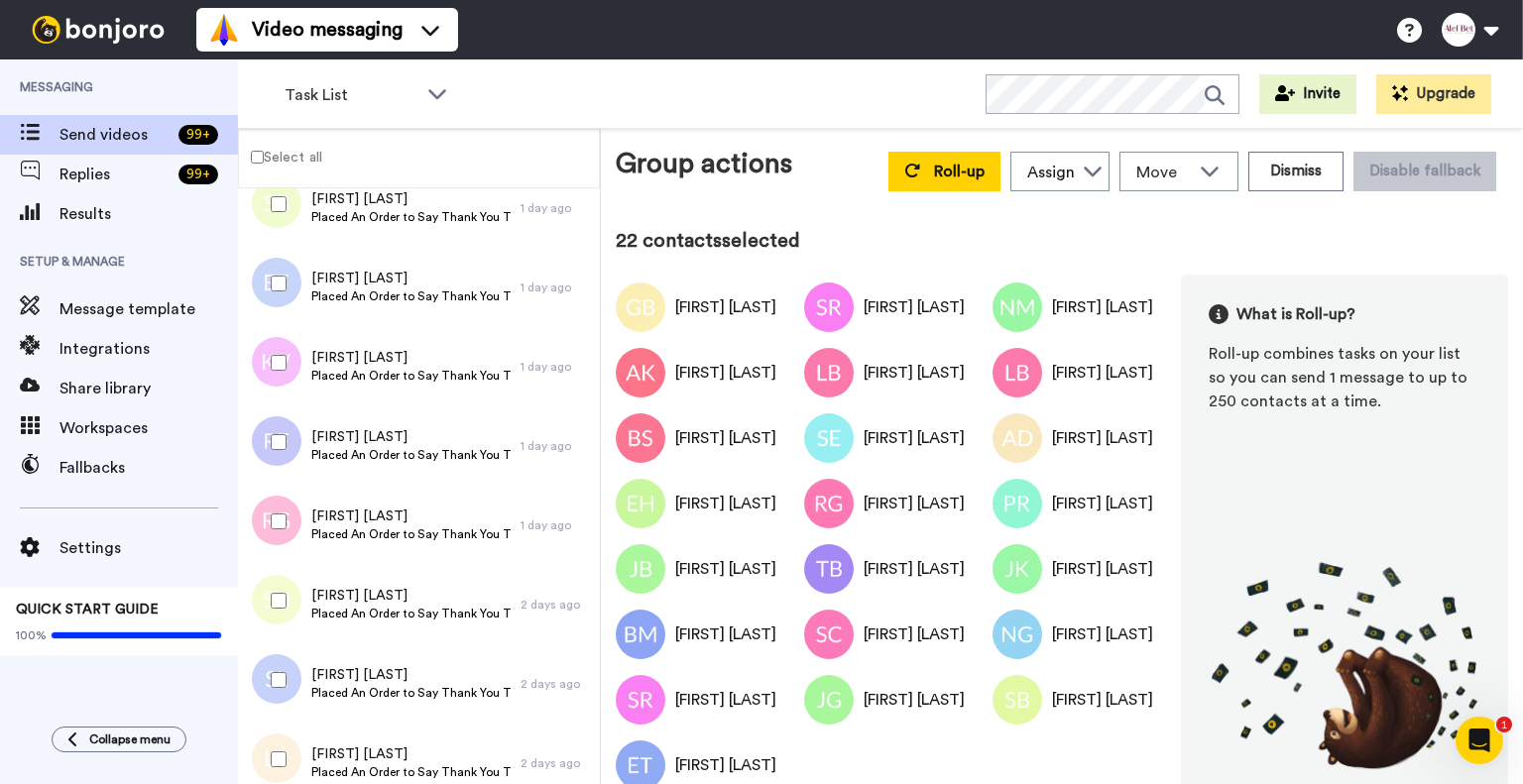 drag, startPoint x: 274, startPoint y: 372, endPoint x: 278, endPoint y: 412, distance: 40.1995 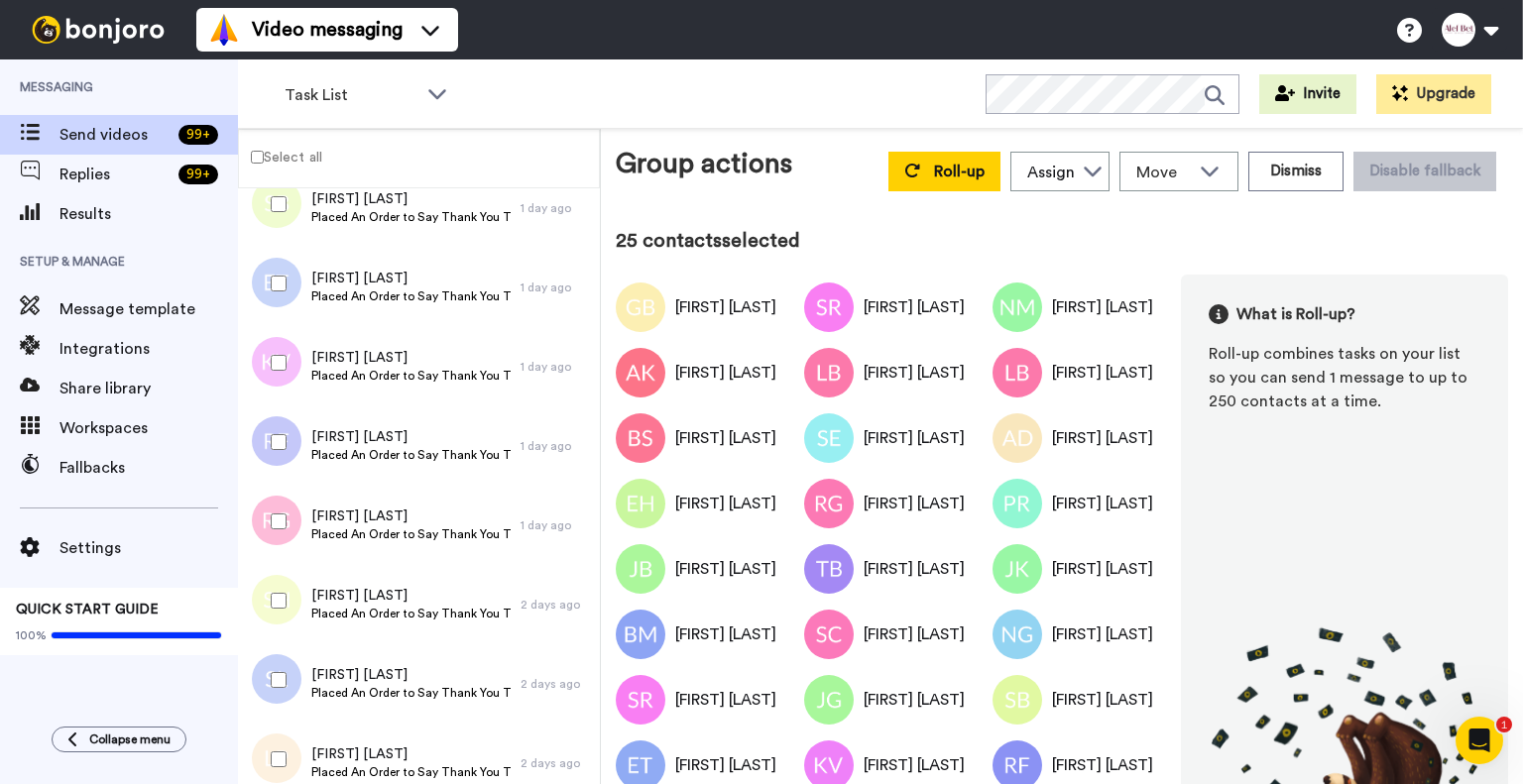drag, startPoint x: 275, startPoint y: 588, endPoint x: 286, endPoint y: 615, distance: 29.15476 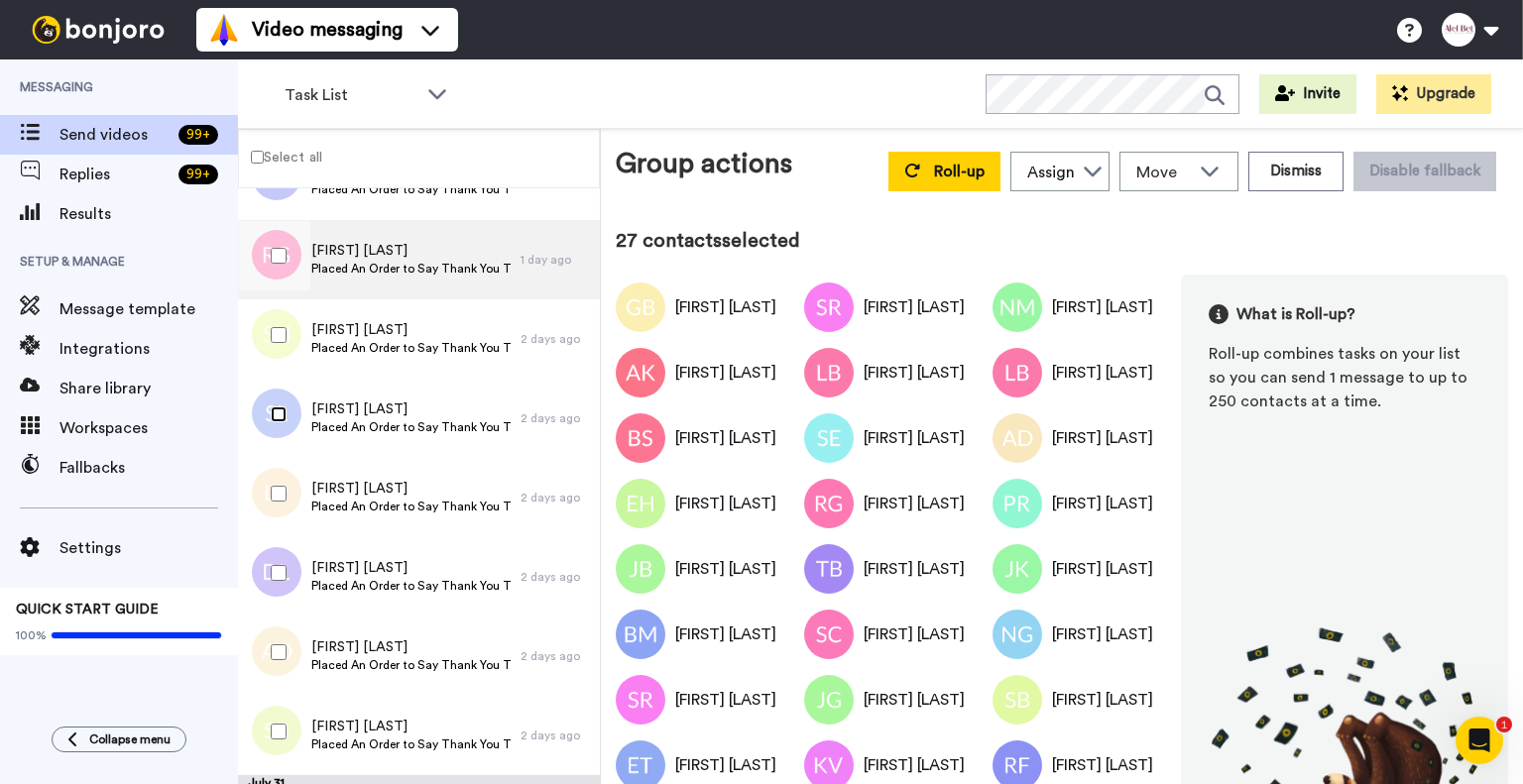 scroll, scrollTop: 3497, scrollLeft: 0, axis: vertical 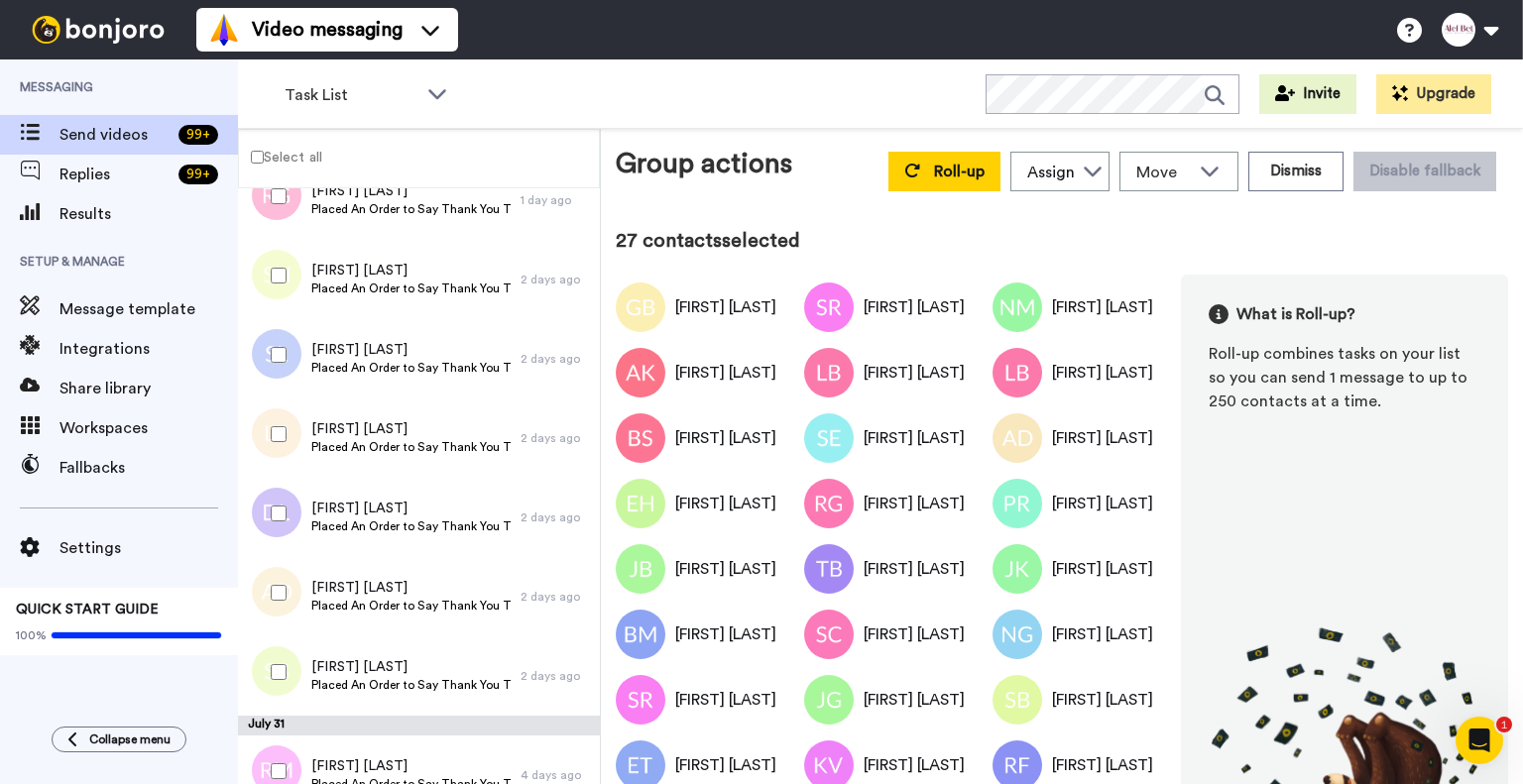 click at bounding box center [275, 434] 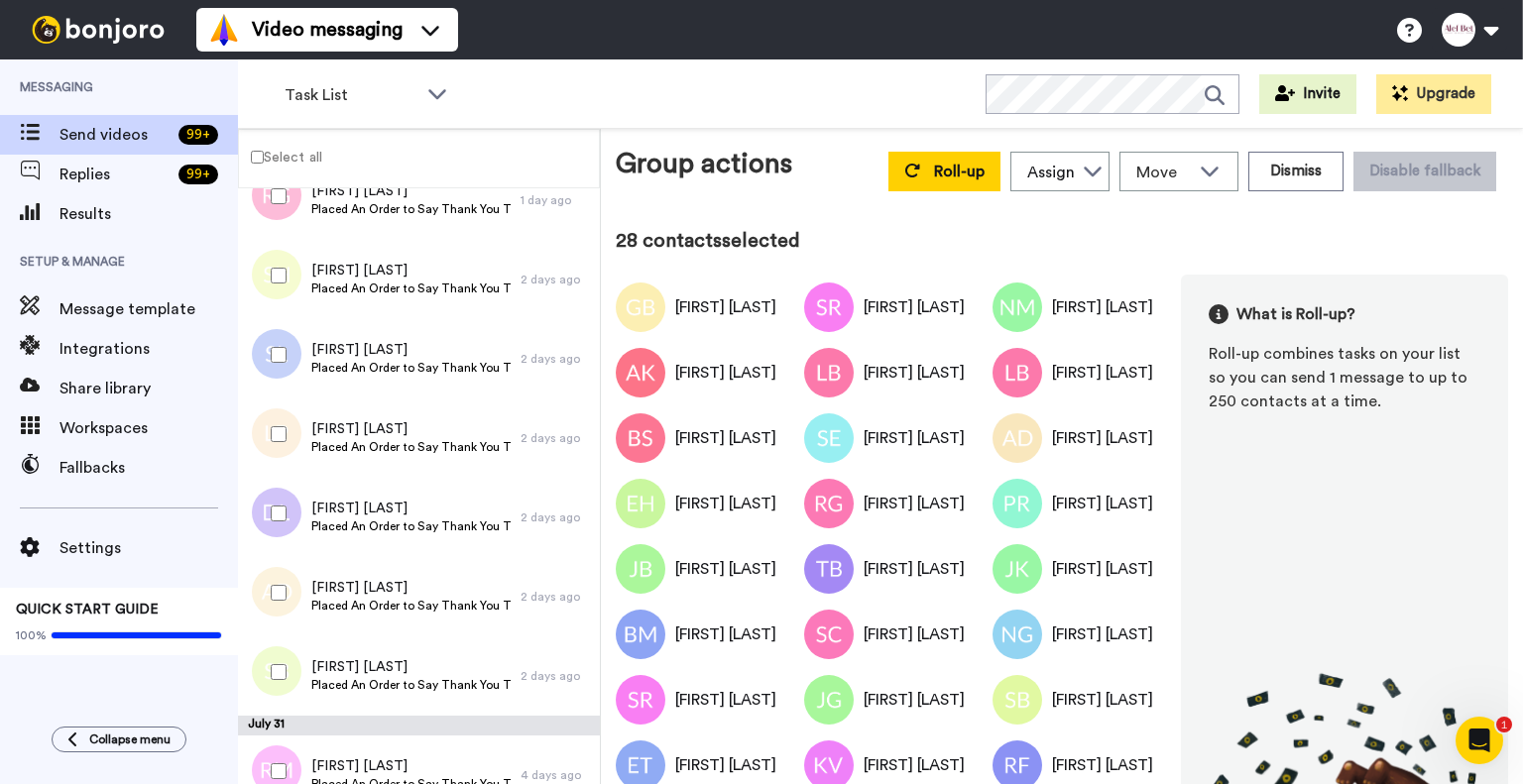 click at bounding box center [275, 513] 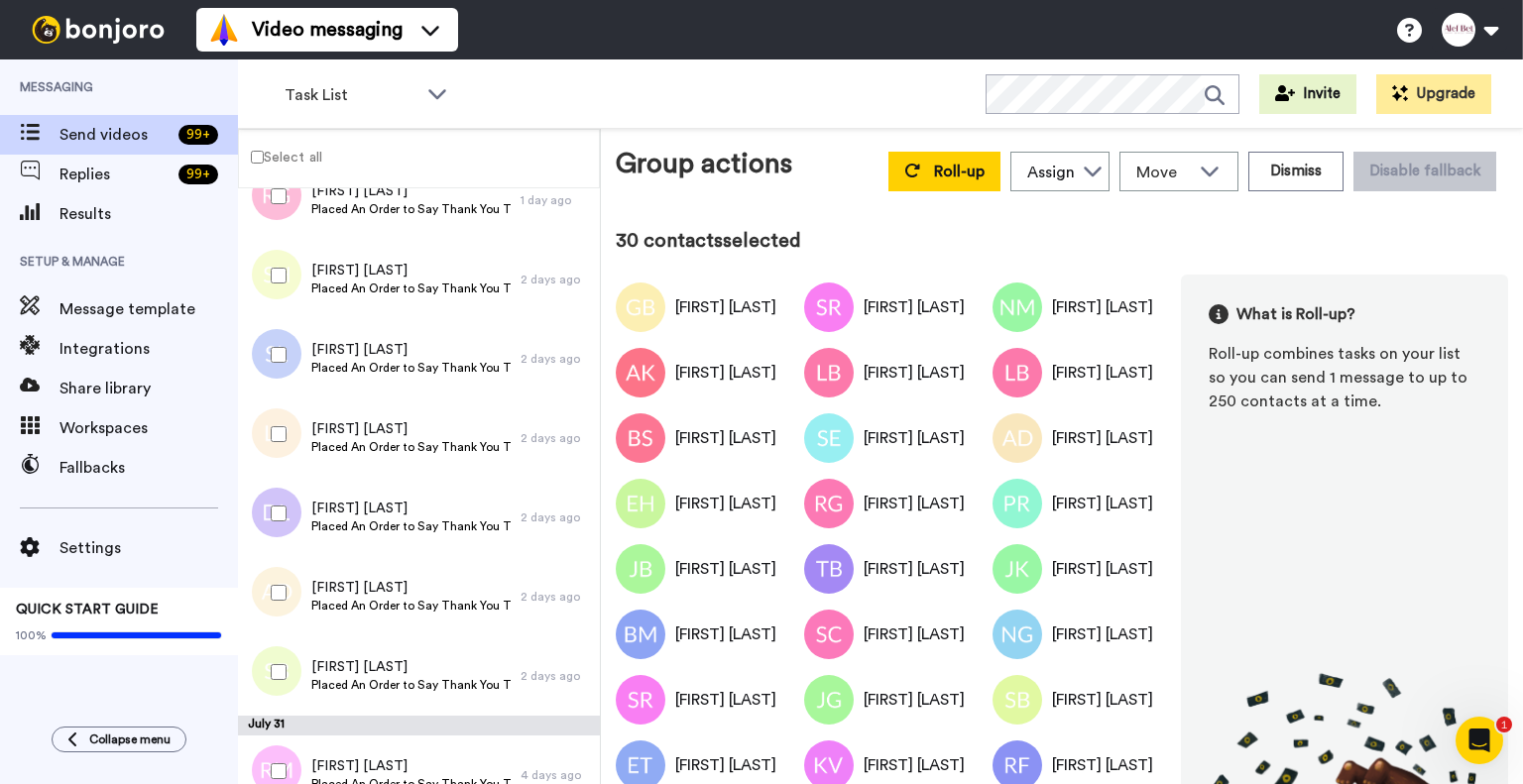 click at bounding box center (275, 672) 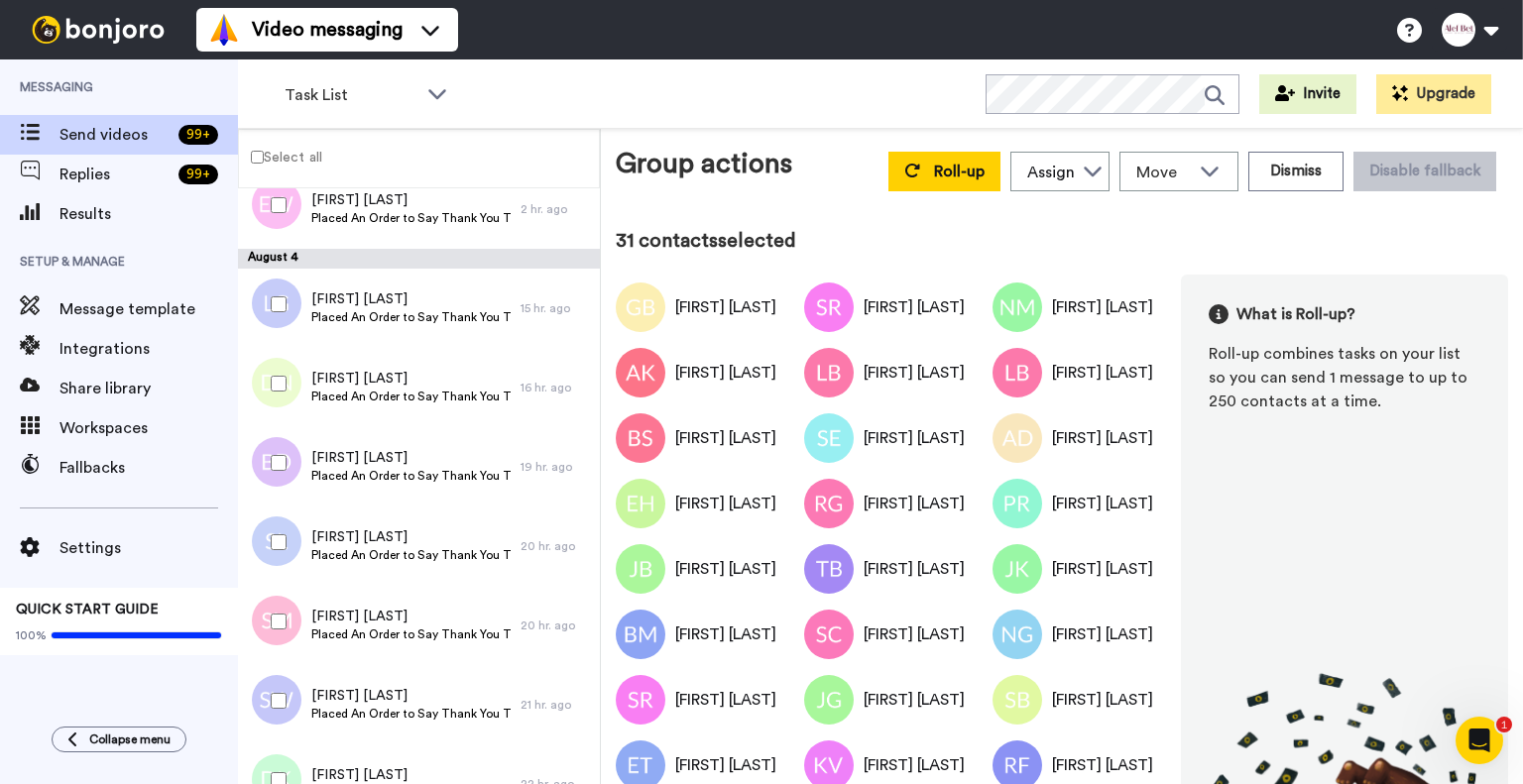 scroll, scrollTop: 246, scrollLeft: 0, axis: vertical 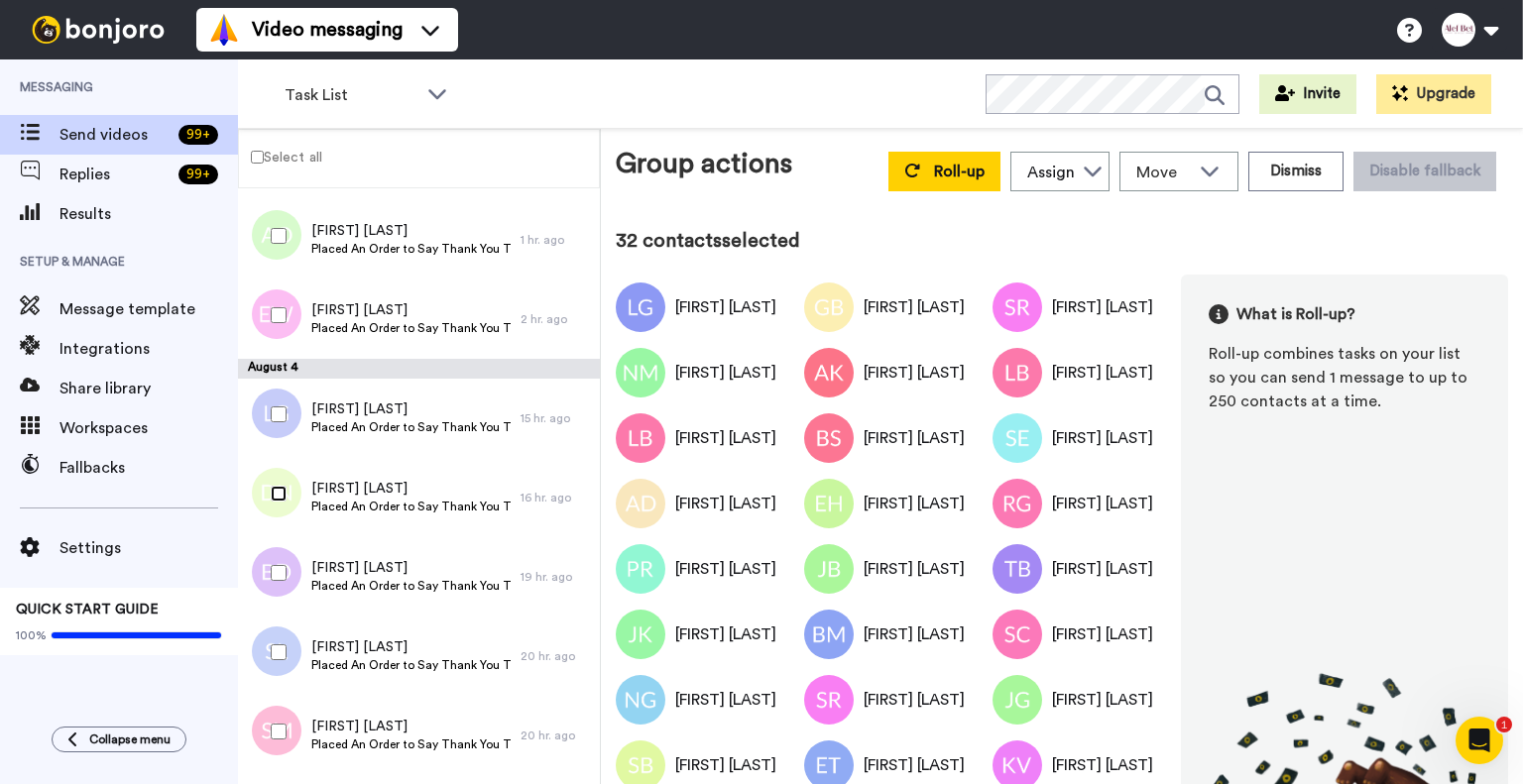 click at bounding box center [275, 494] 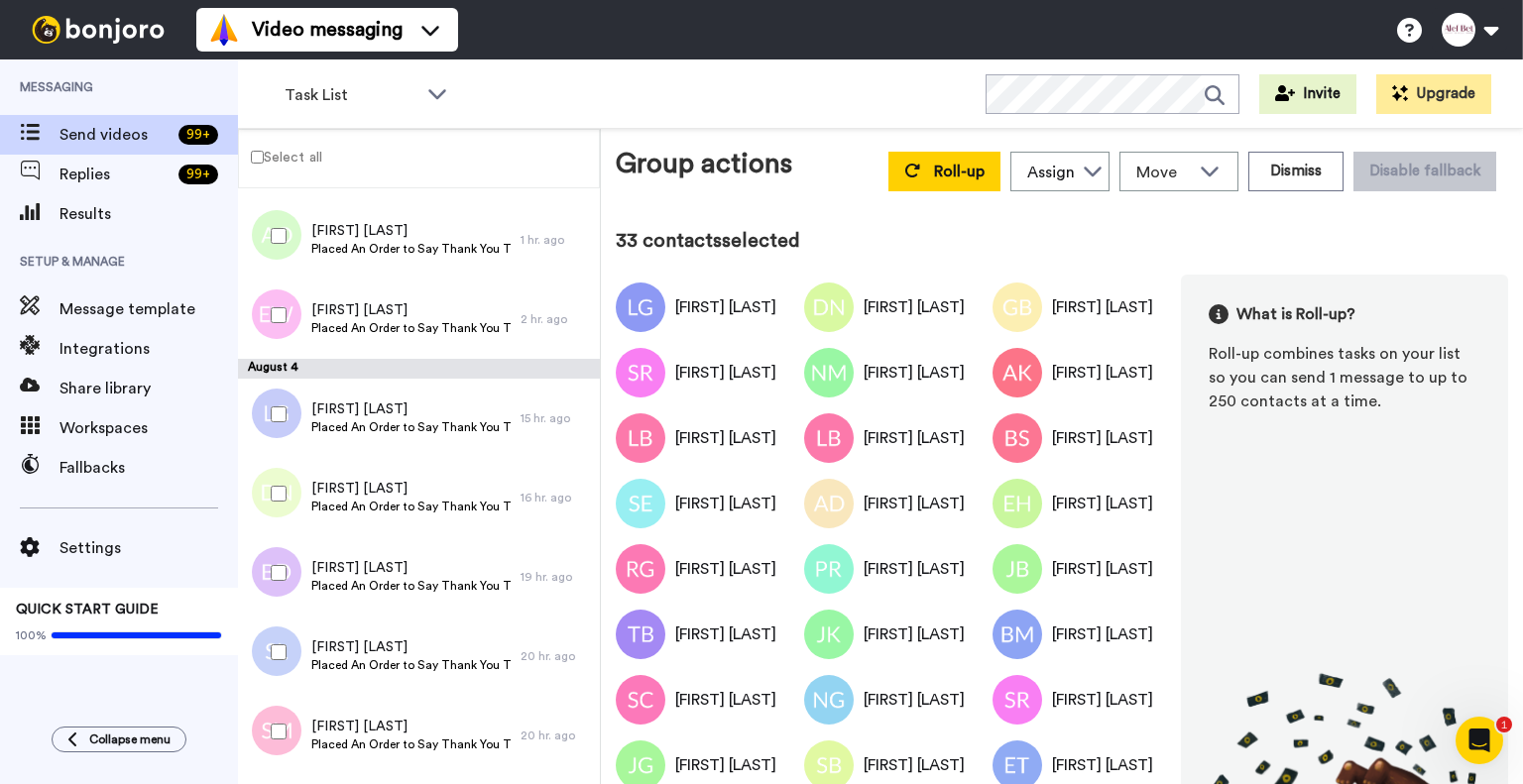 click at bounding box center [275, 573] 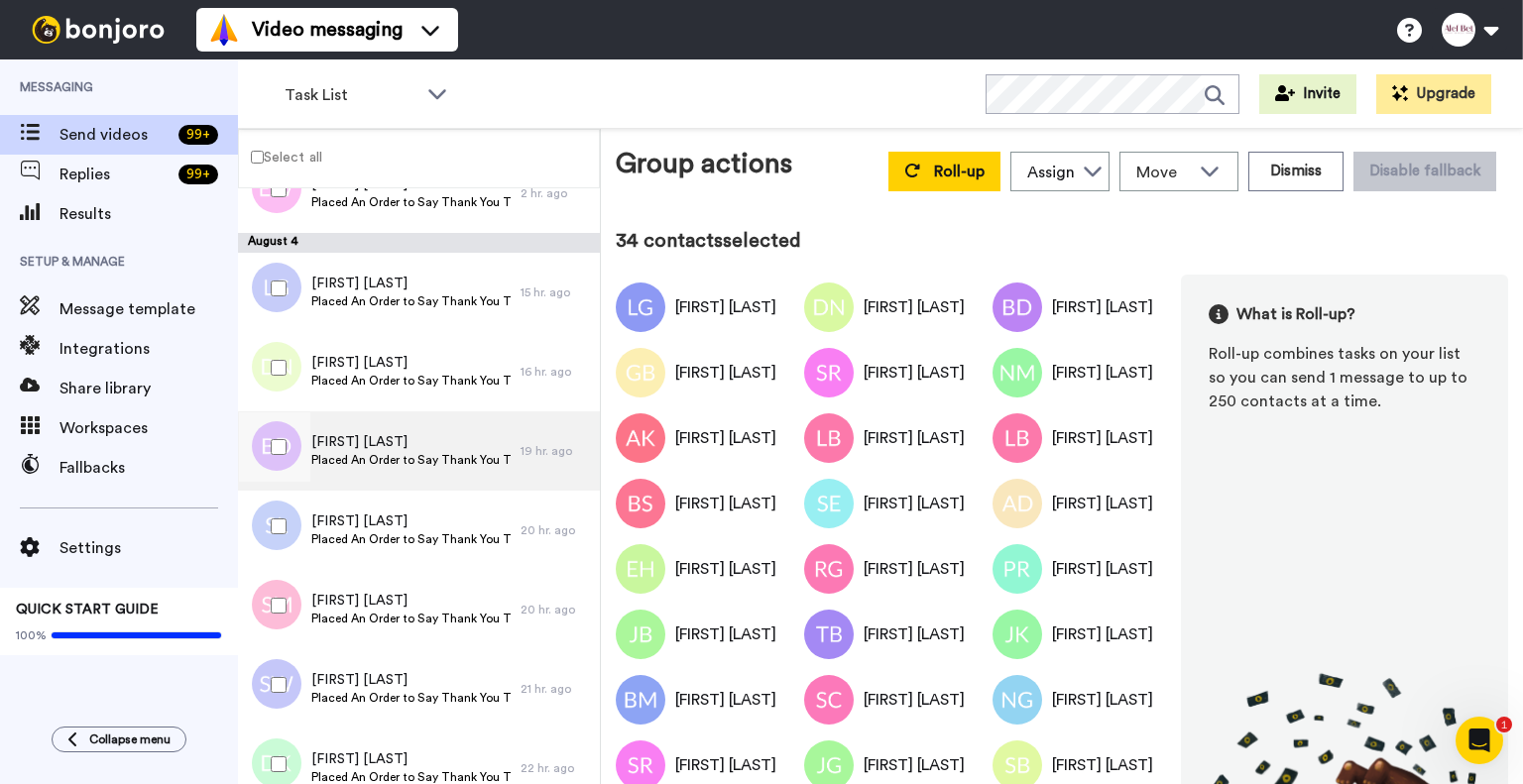 scroll, scrollTop: 408, scrollLeft: 0, axis: vertical 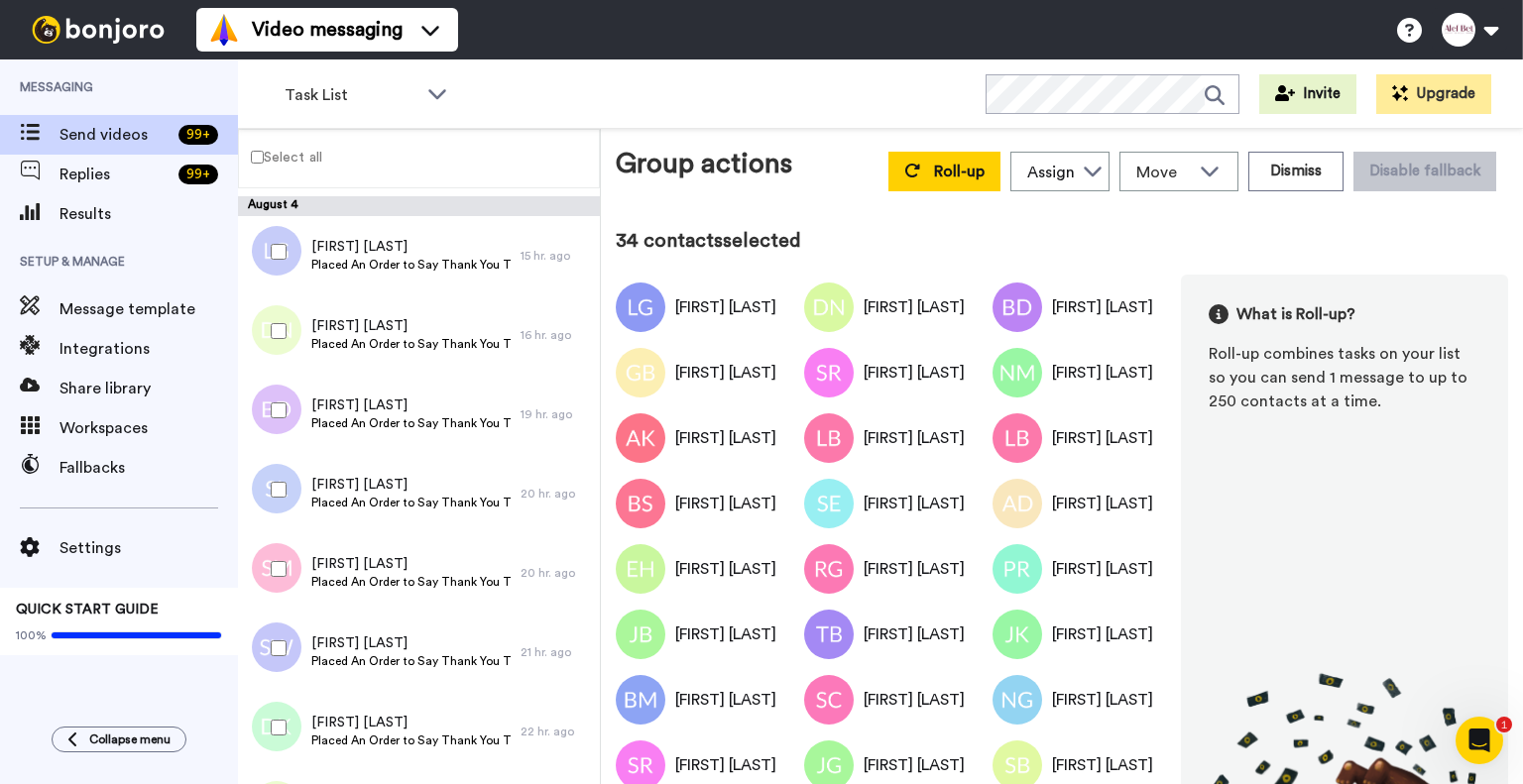 drag, startPoint x: 294, startPoint y: 496, endPoint x: 303, endPoint y: 485, distance: 14.21267 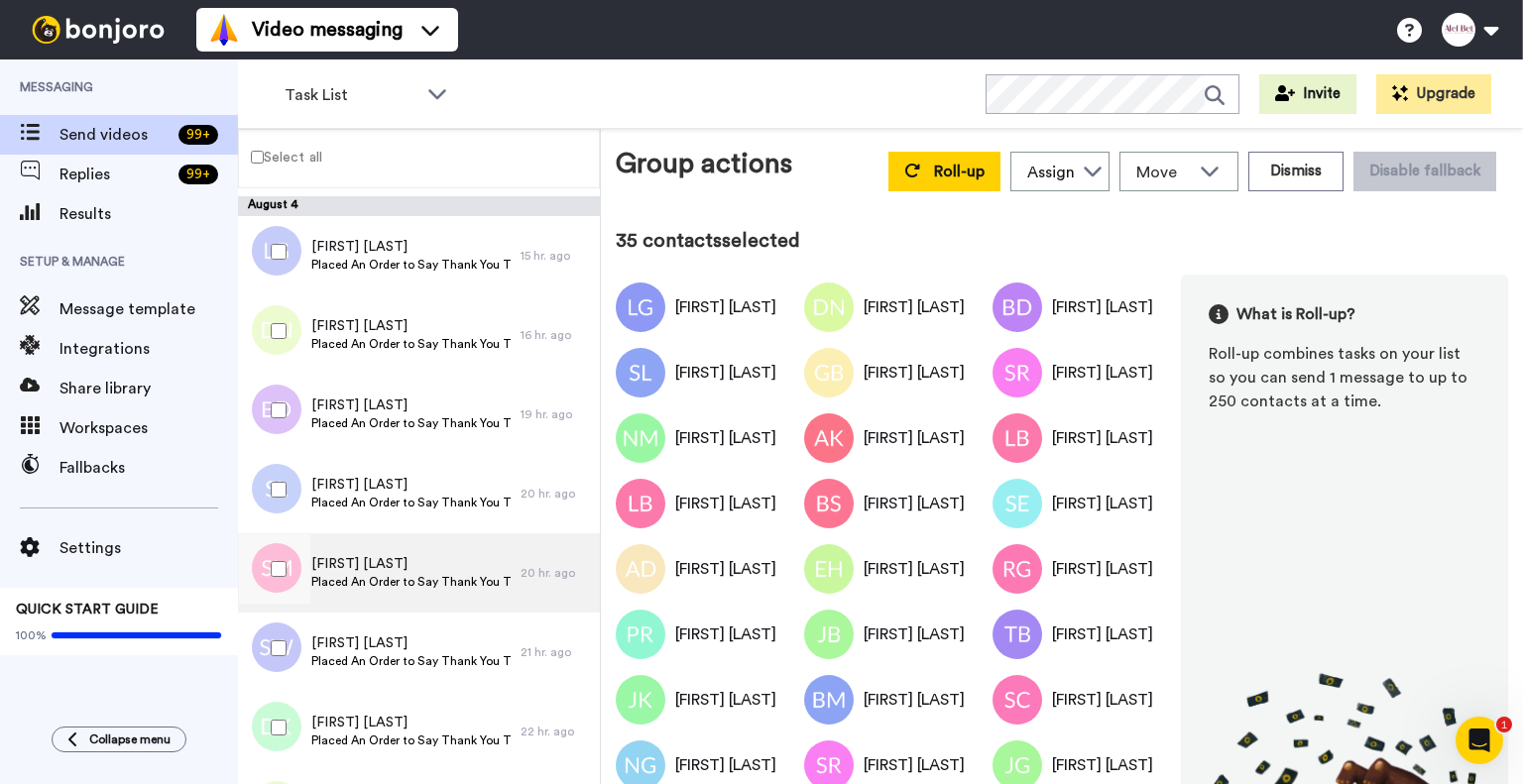 drag, startPoint x: 313, startPoint y: 574, endPoint x: 313, endPoint y: 559, distance: 15 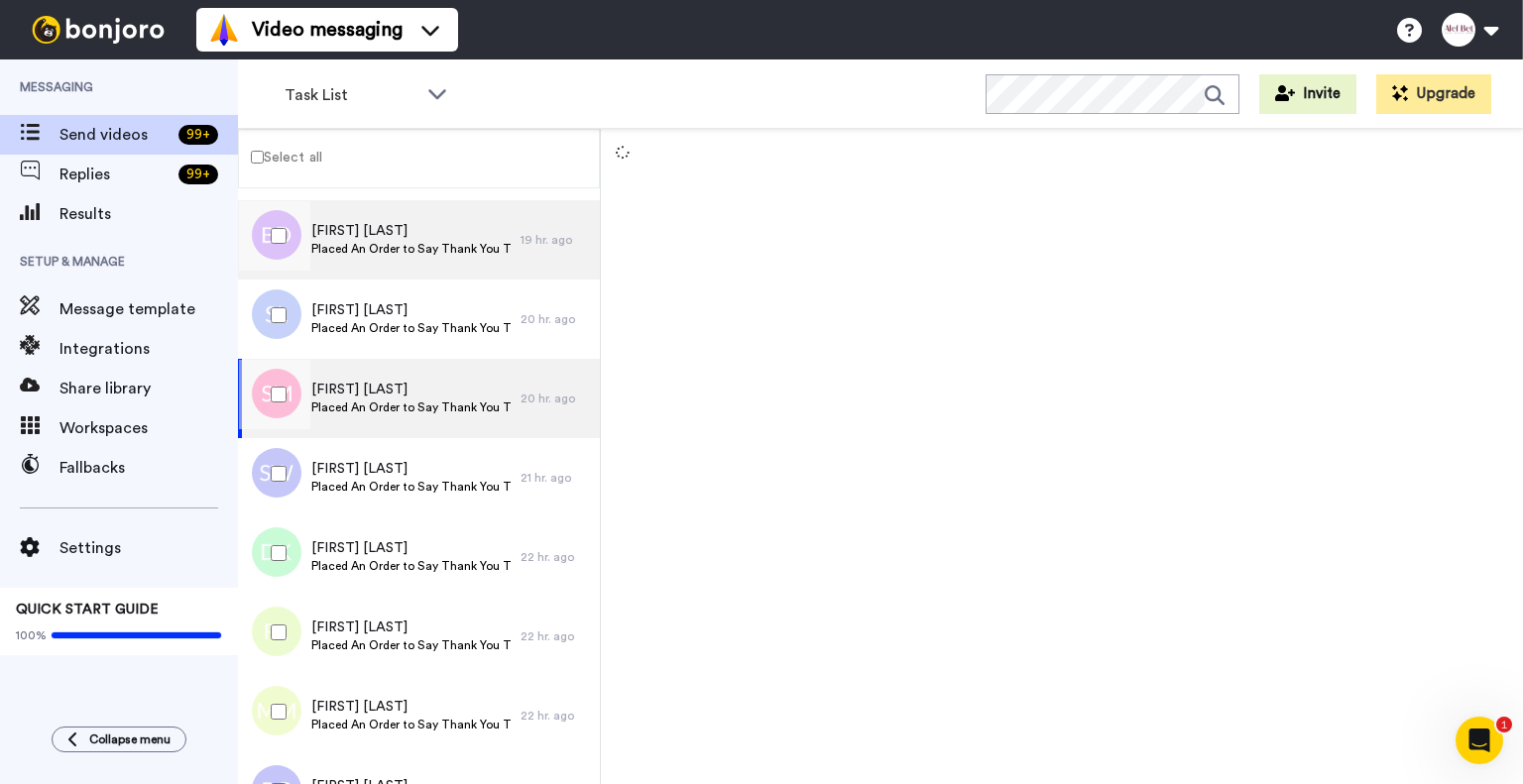 scroll, scrollTop: 733, scrollLeft: 0, axis: vertical 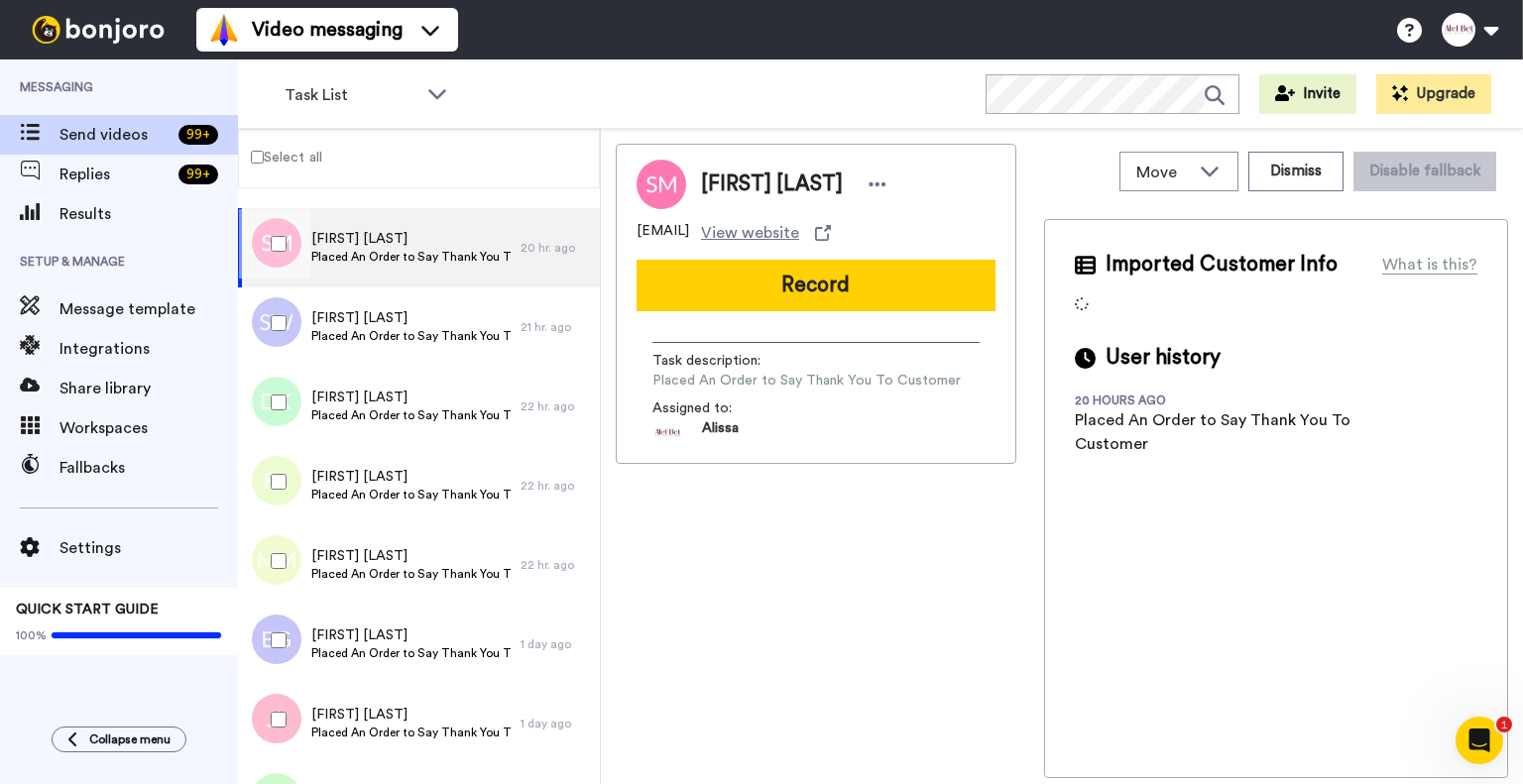 drag, startPoint x: 289, startPoint y: 241, endPoint x: 288, endPoint y: 252, distance: 11.045361 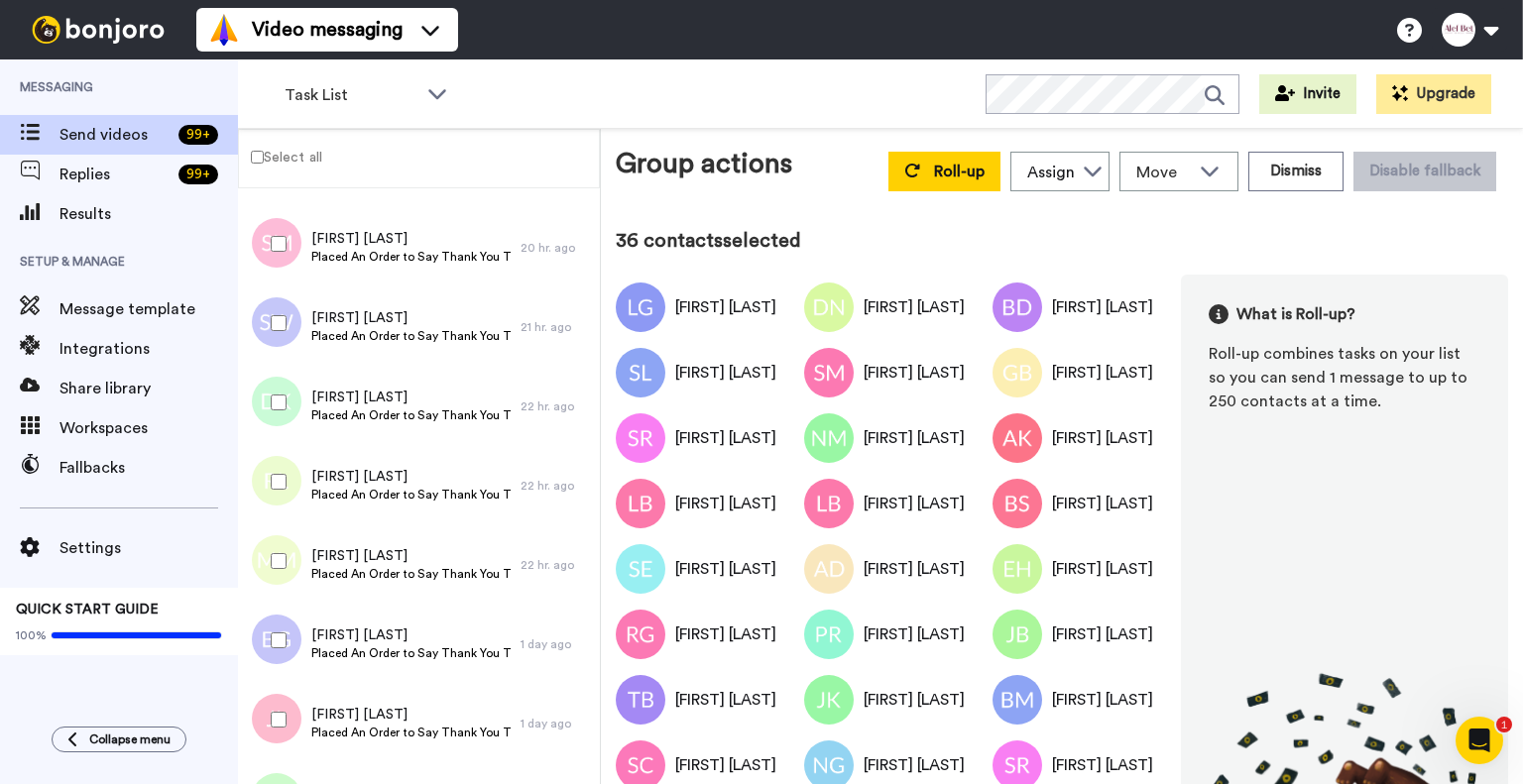 click at bounding box center (275, 323) 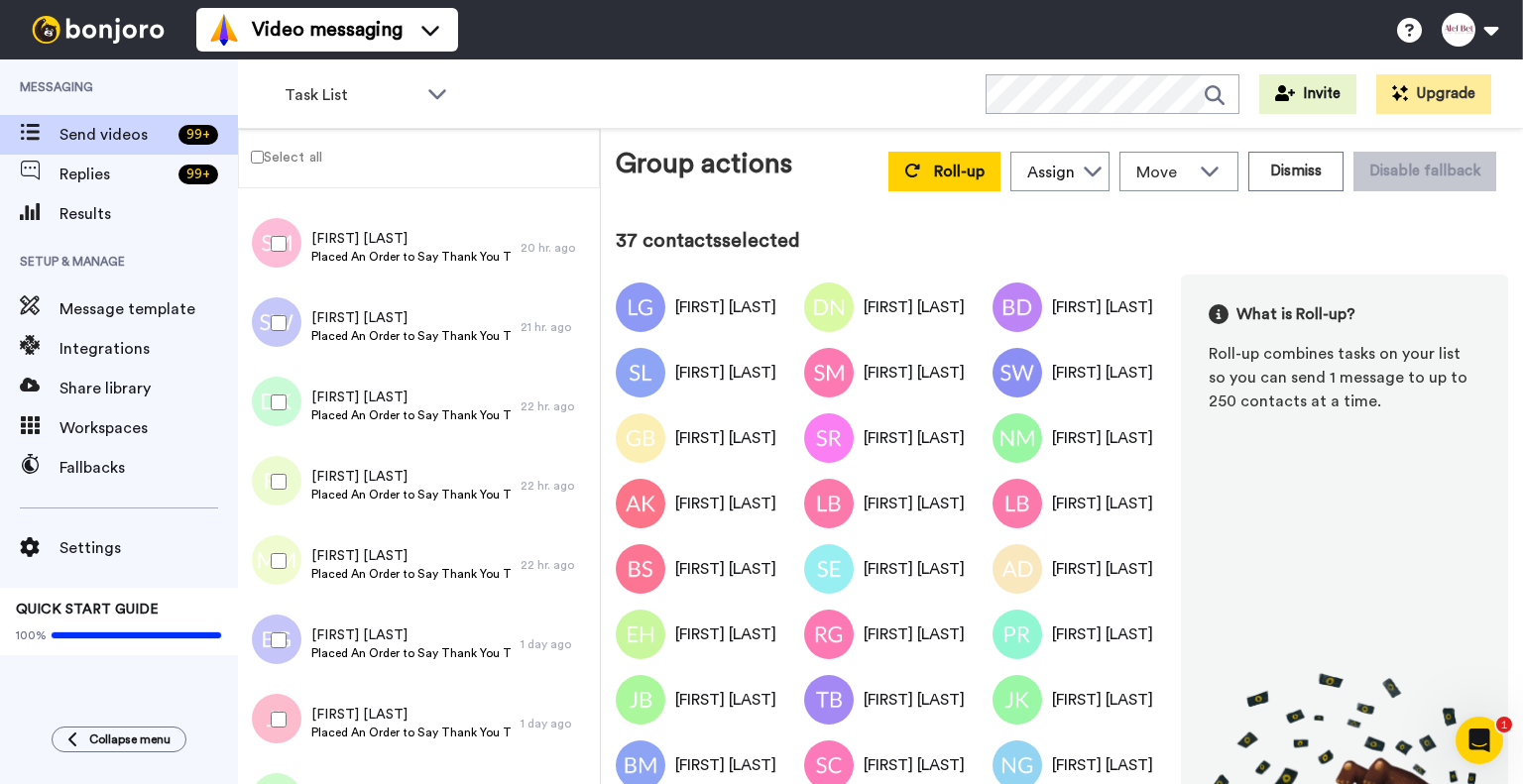 click at bounding box center [275, 402] 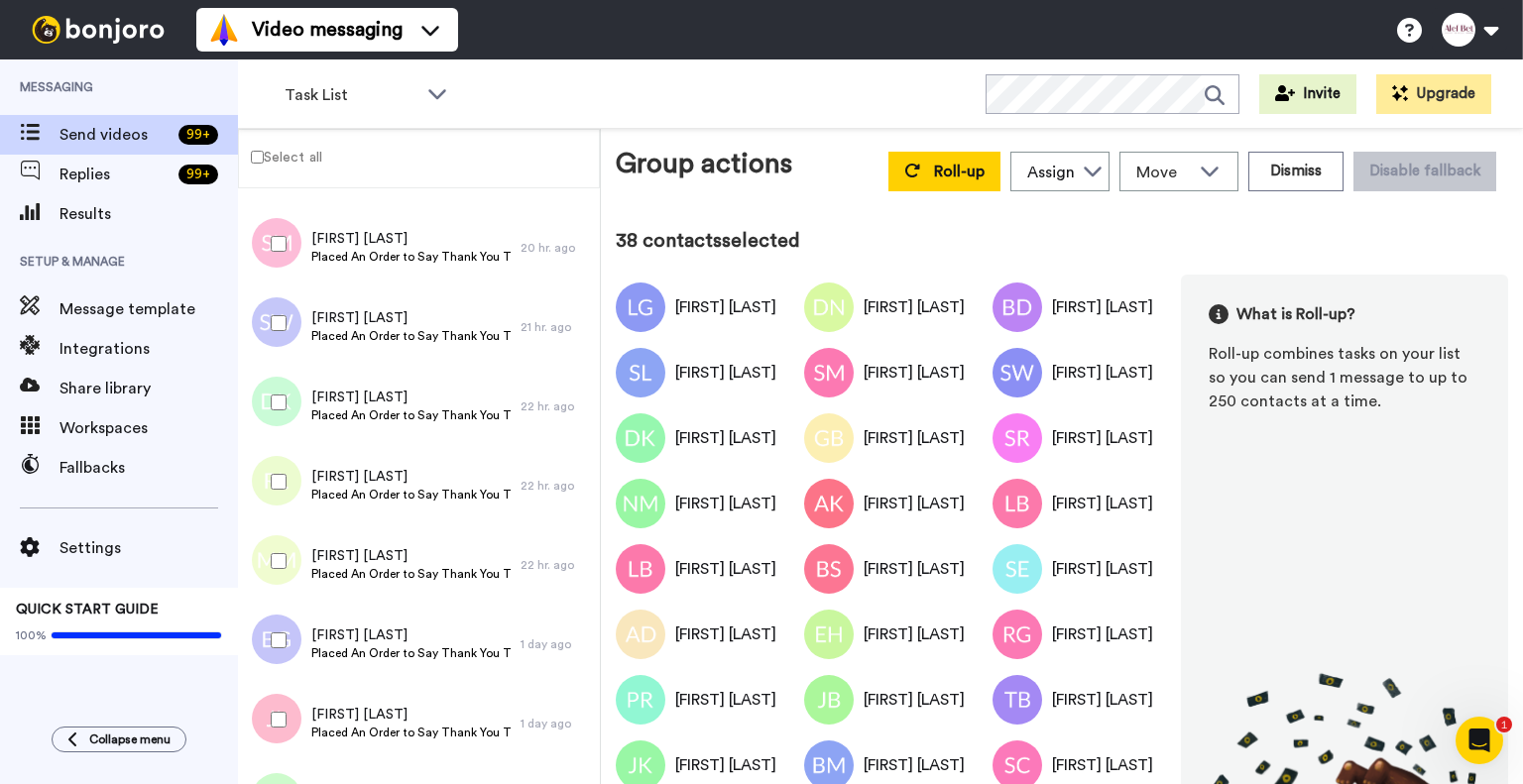 drag, startPoint x: 291, startPoint y: 484, endPoint x: 308, endPoint y: 508, distance: 29.410882 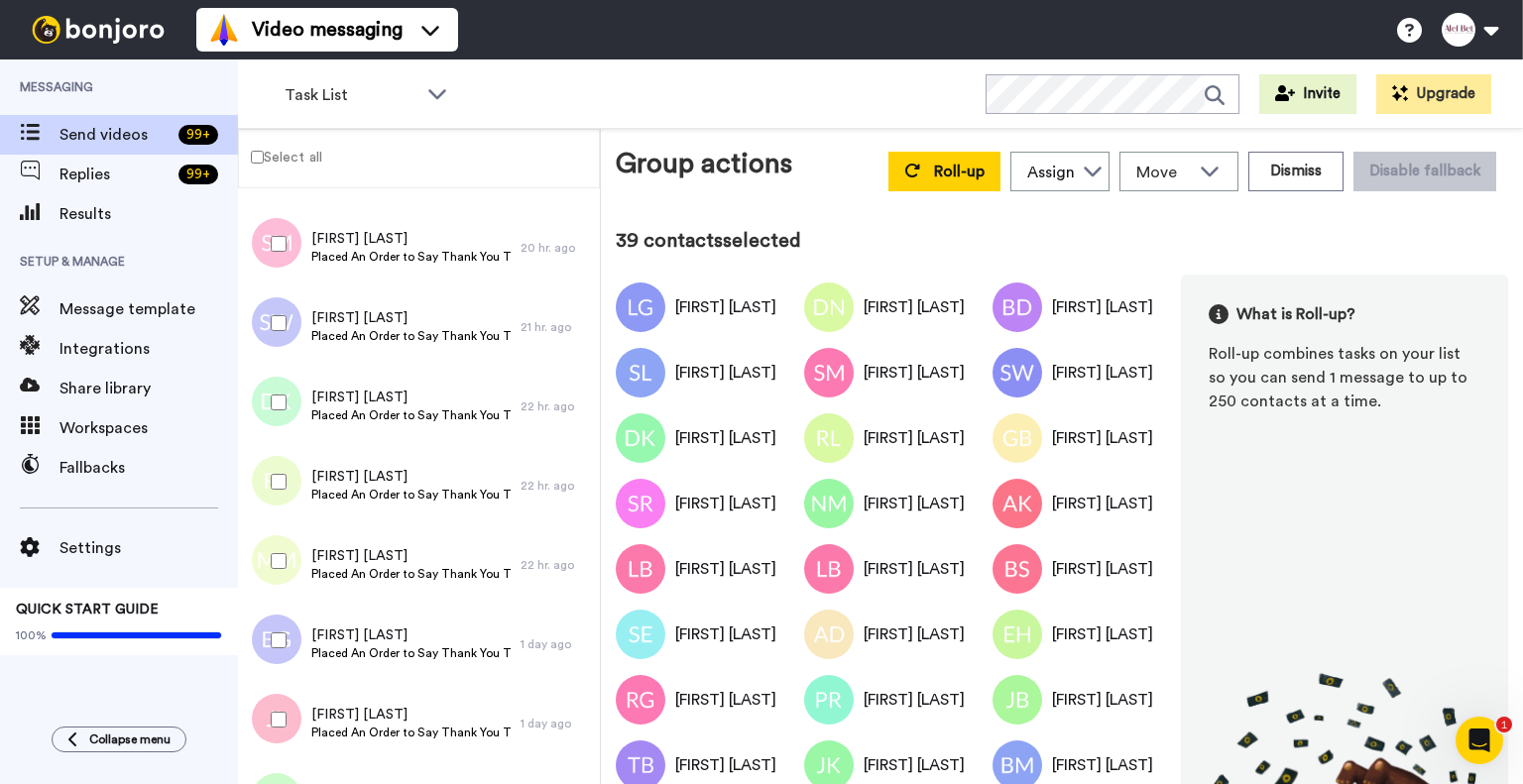click at bounding box center [275, 561] 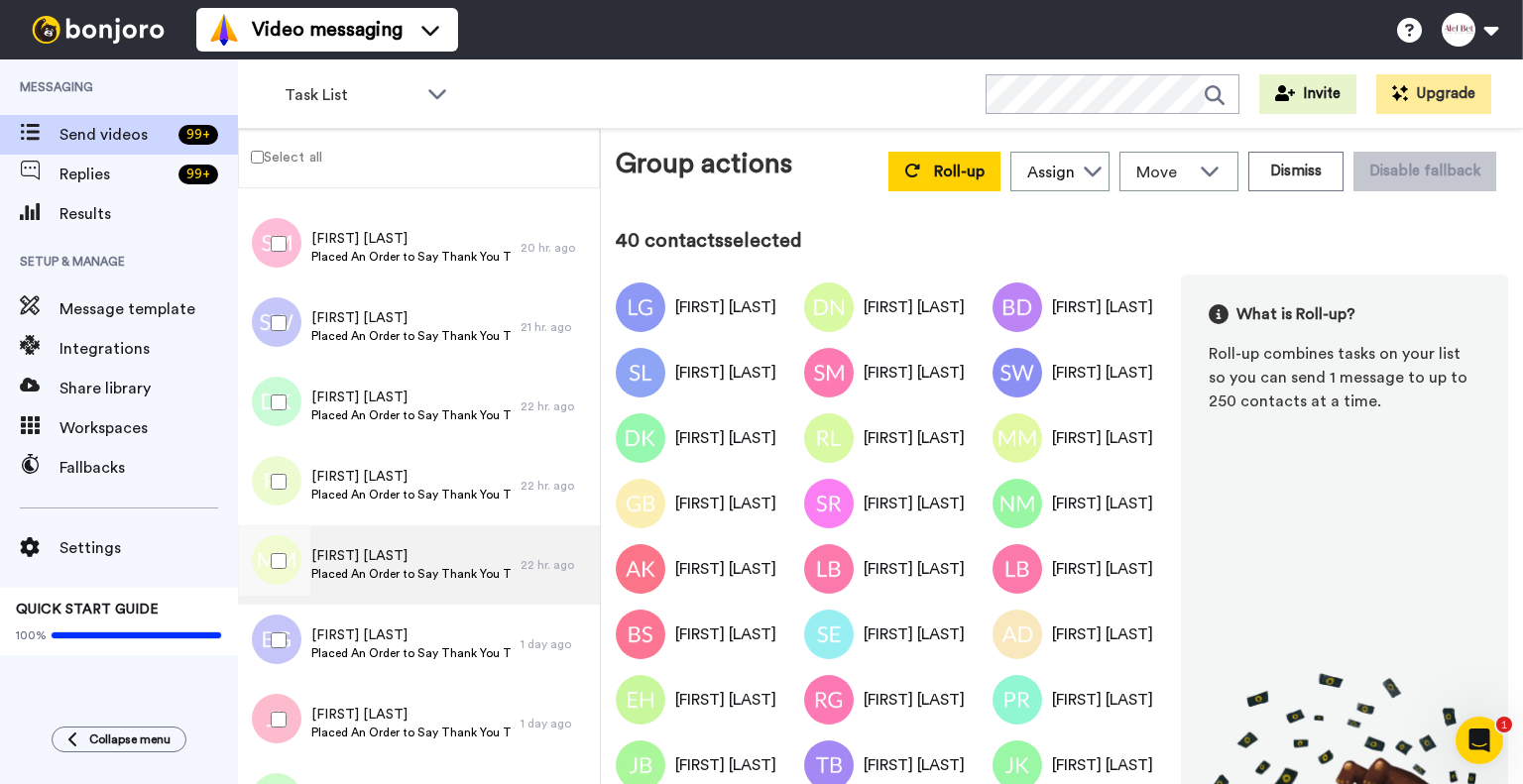 scroll, scrollTop: 896, scrollLeft: 0, axis: vertical 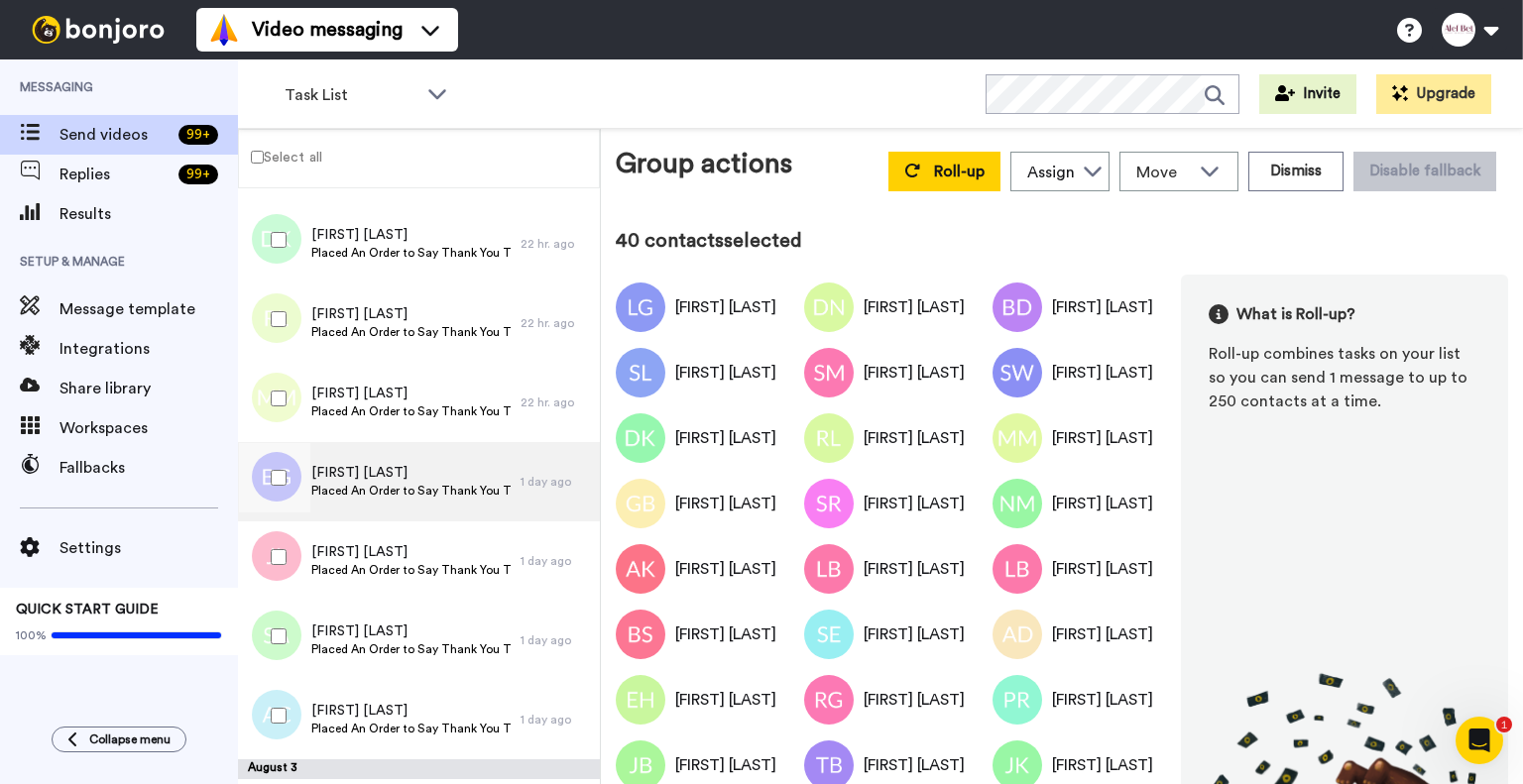 click on "Placed An Order to Say Thank You To Customer" at bounding box center (410, 491) 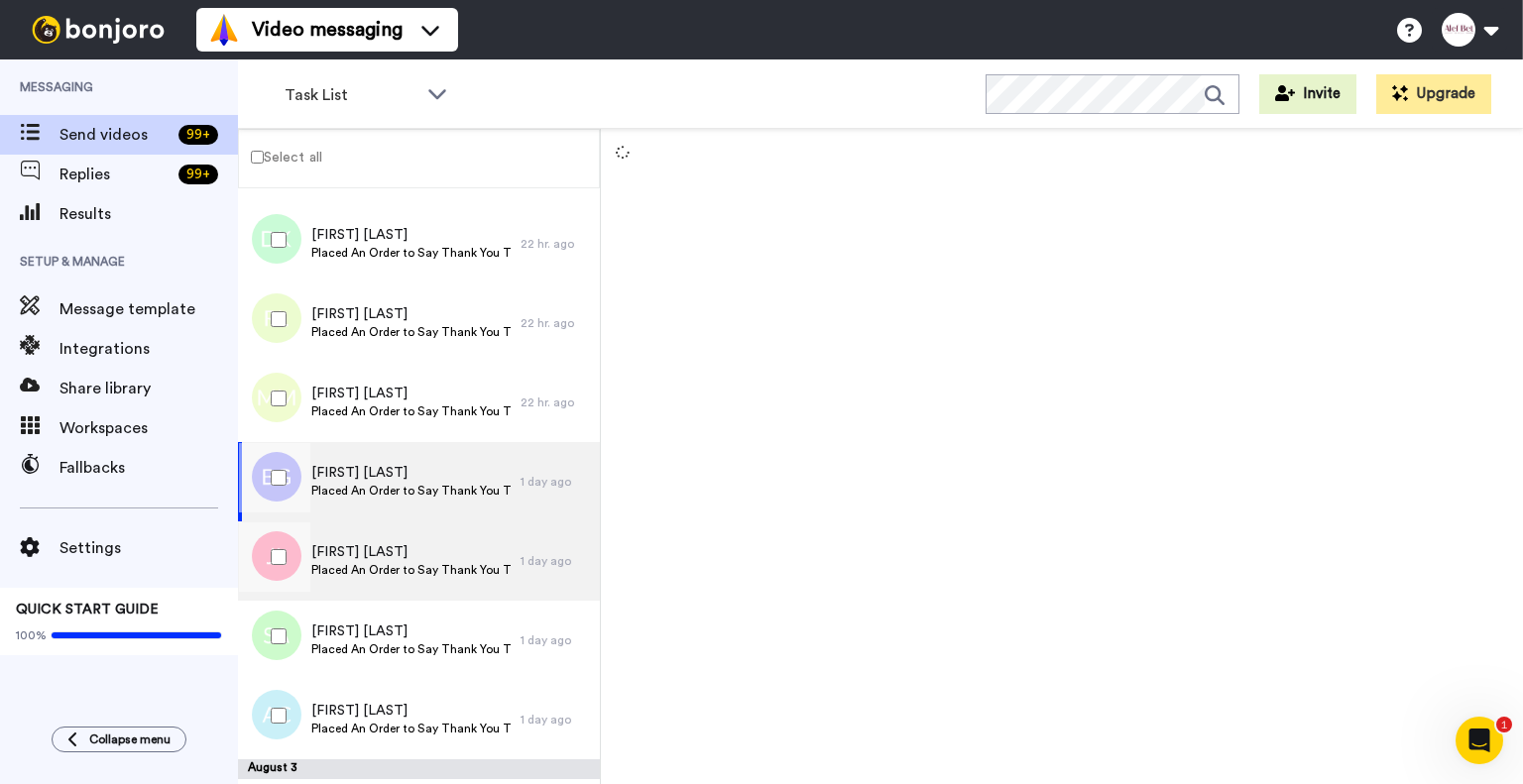 click on "Placed An Order to Say Thank You To Customer" at bounding box center (410, 570) 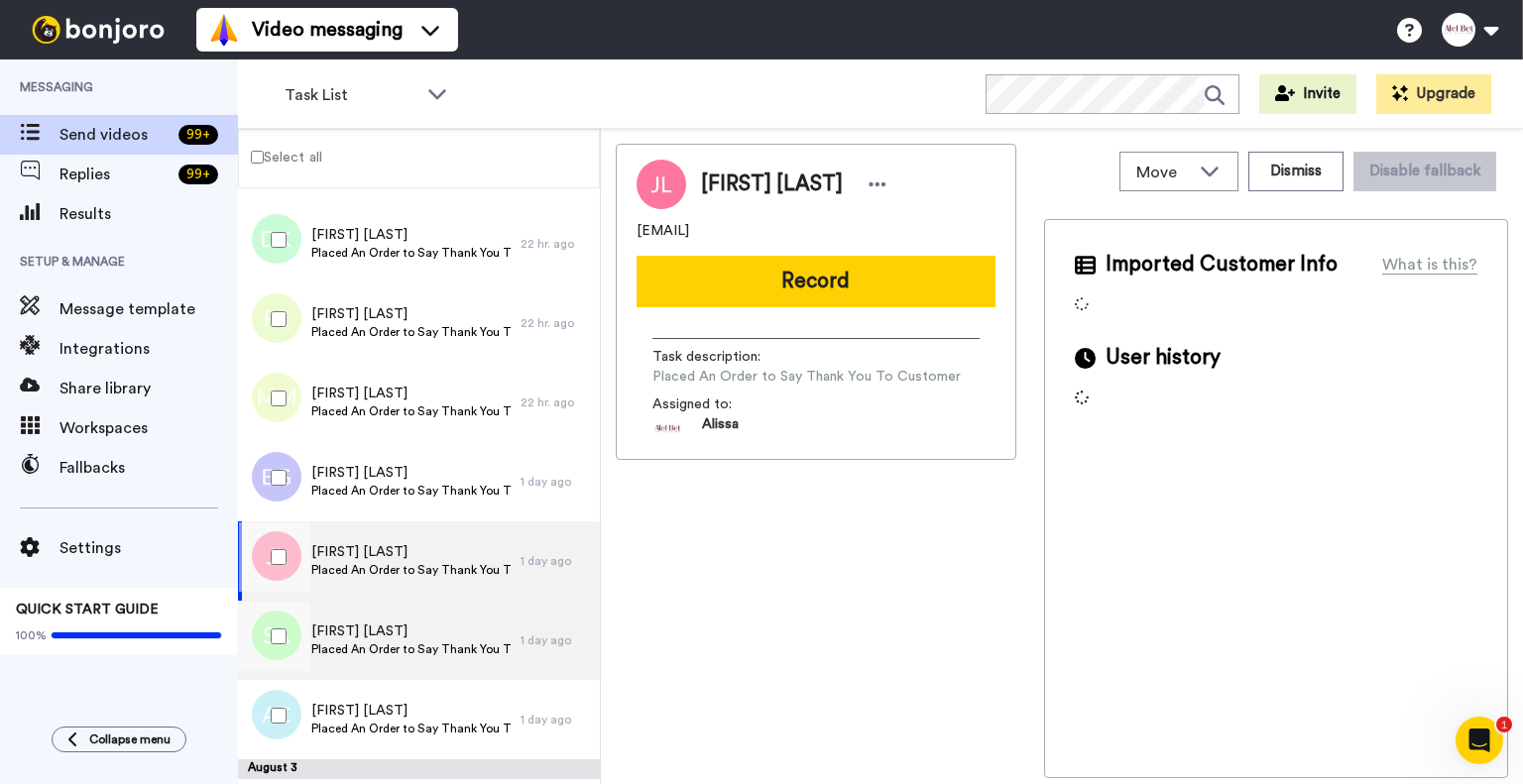 drag, startPoint x: 346, startPoint y: 619, endPoint x: 356, endPoint y: 638, distance: 21.470911 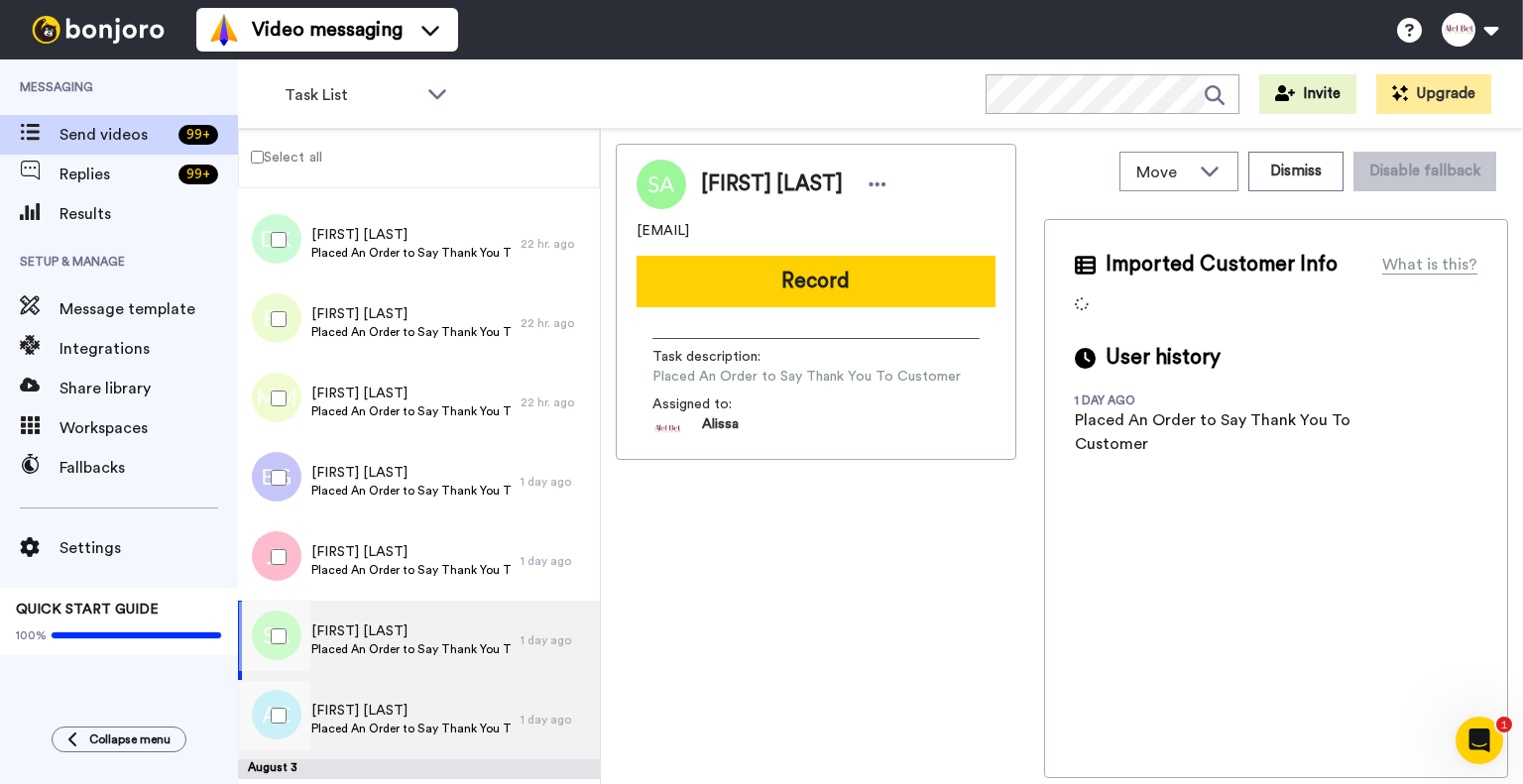 click on "Placed An Order to Say Thank You To Customer" at bounding box center (410, 728) 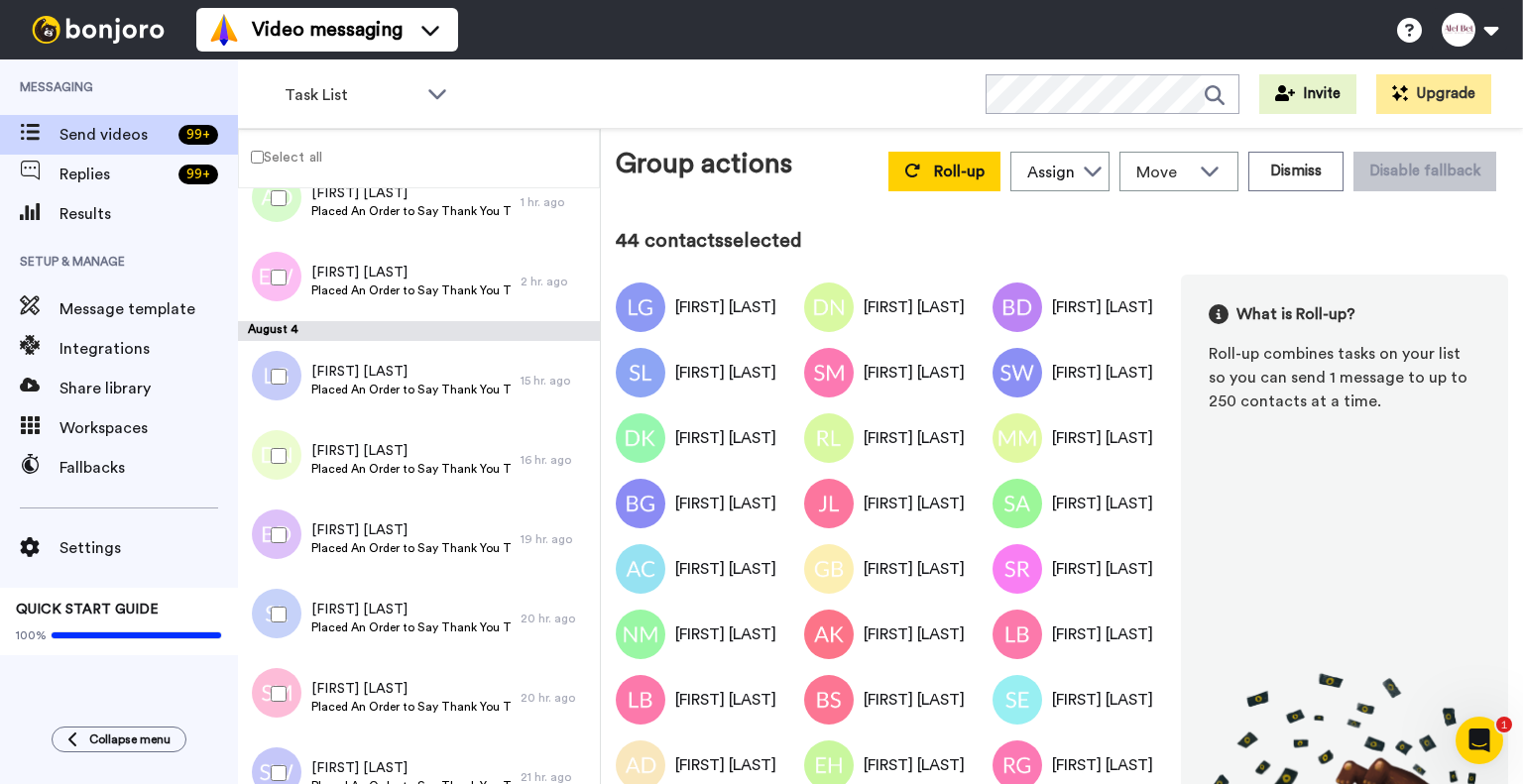 scroll, scrollTop: 246, scrollLeft: 0, axis: vertical 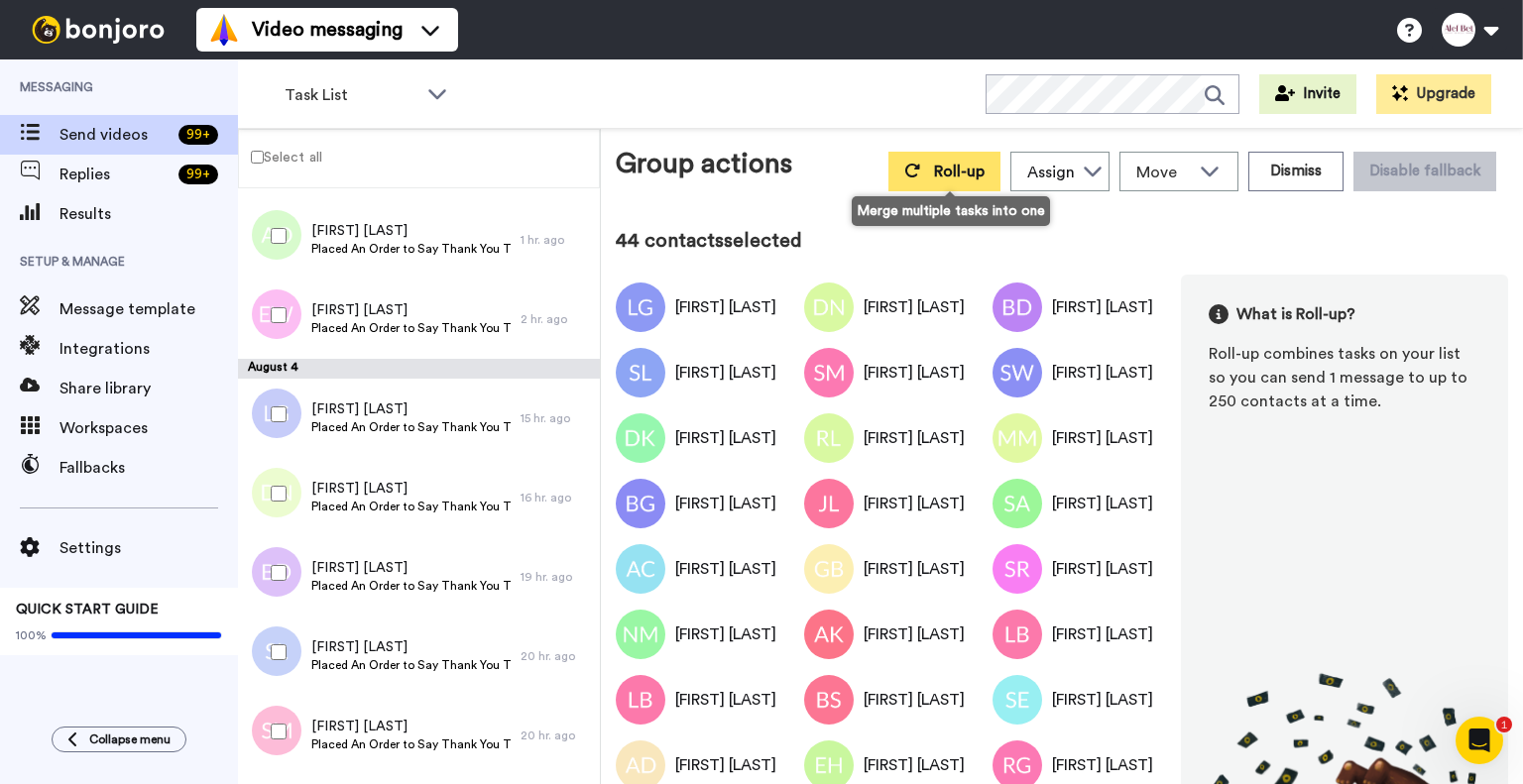 click on "Roll-up" at bounding box center (959, 171) 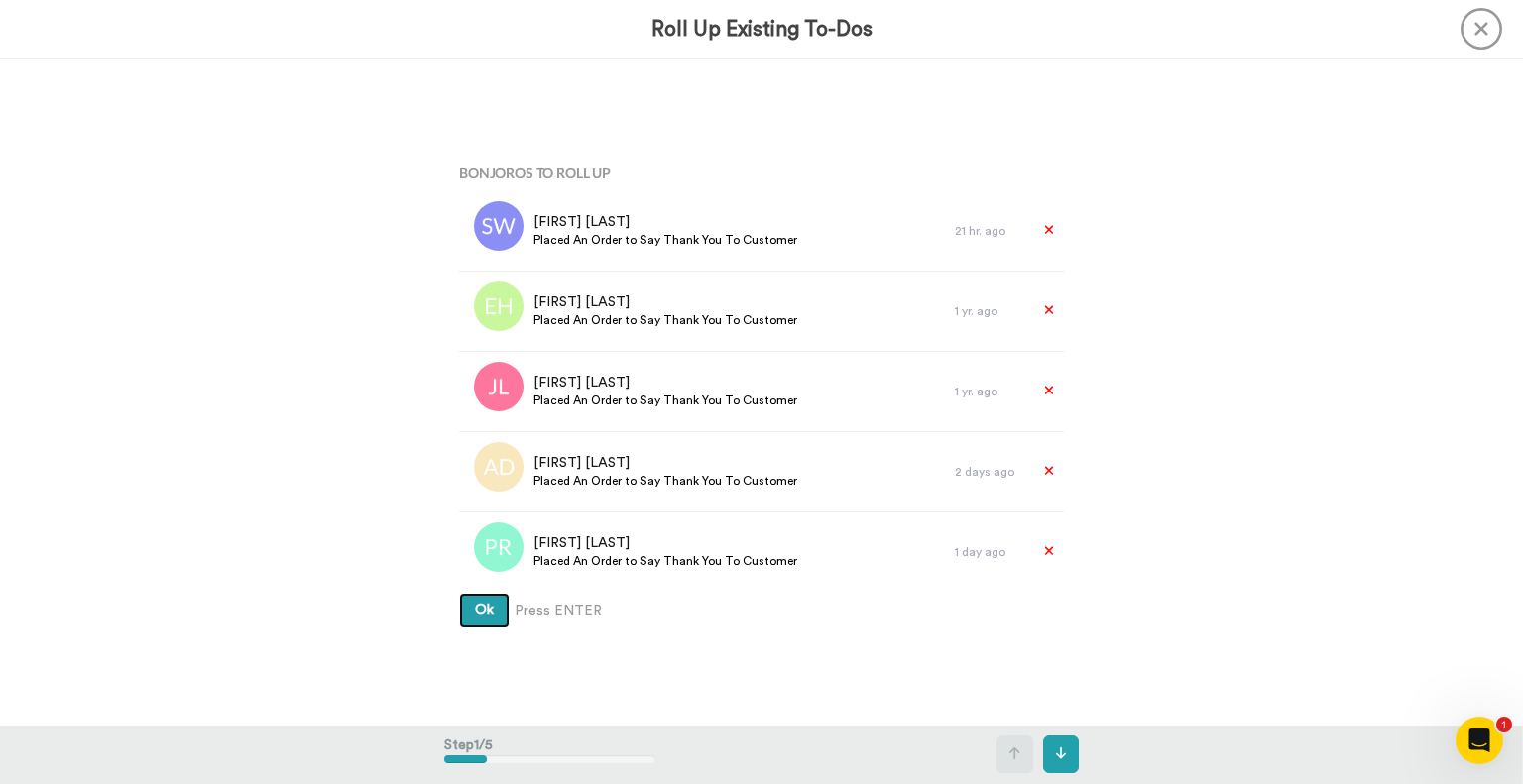 click on "Ok" at bounding box center (484, 610) 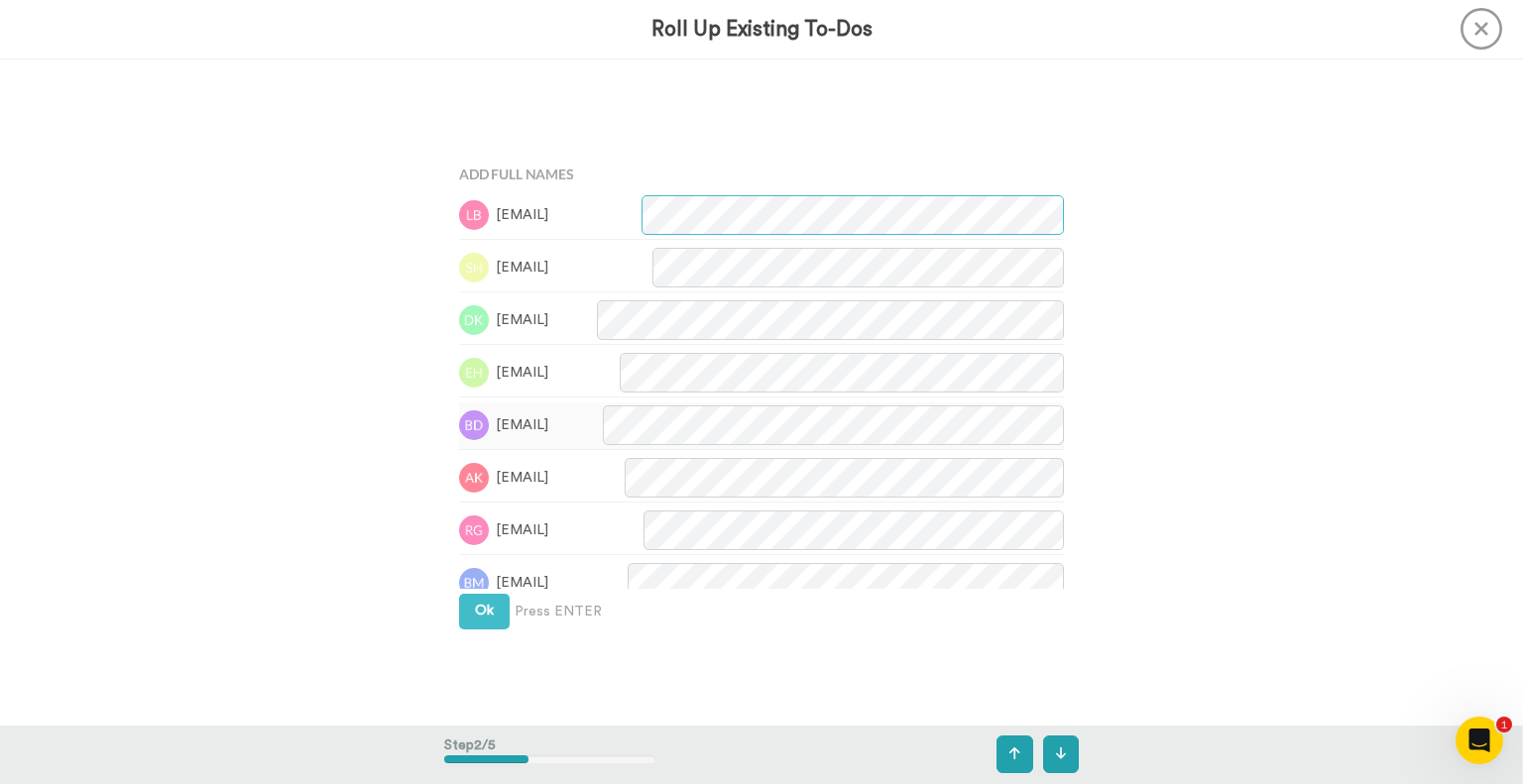 scroll, scrollTop: 666, scrollLeft: 0, axis: vertical 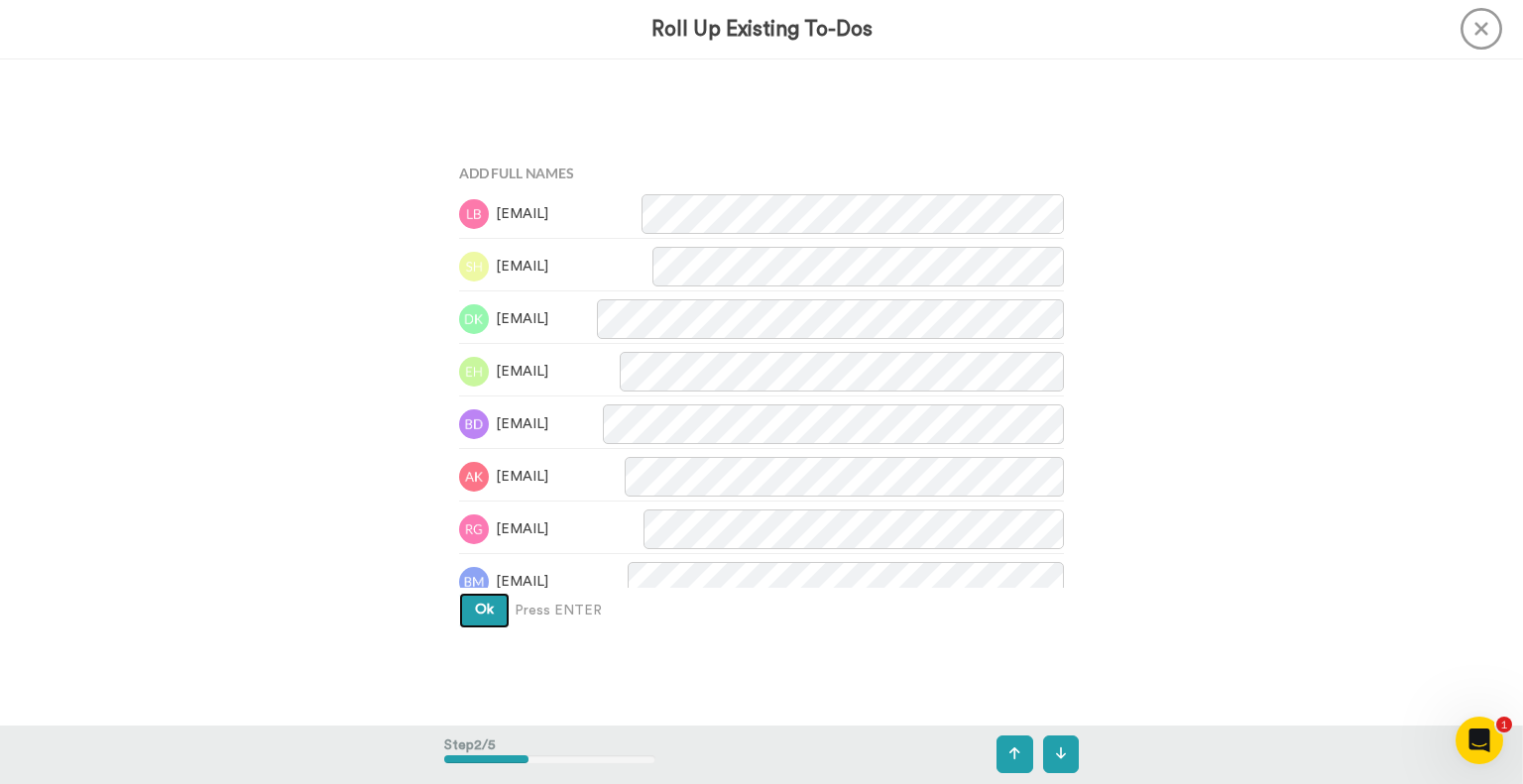 click on "Ok" at bounding box center [484, 611] 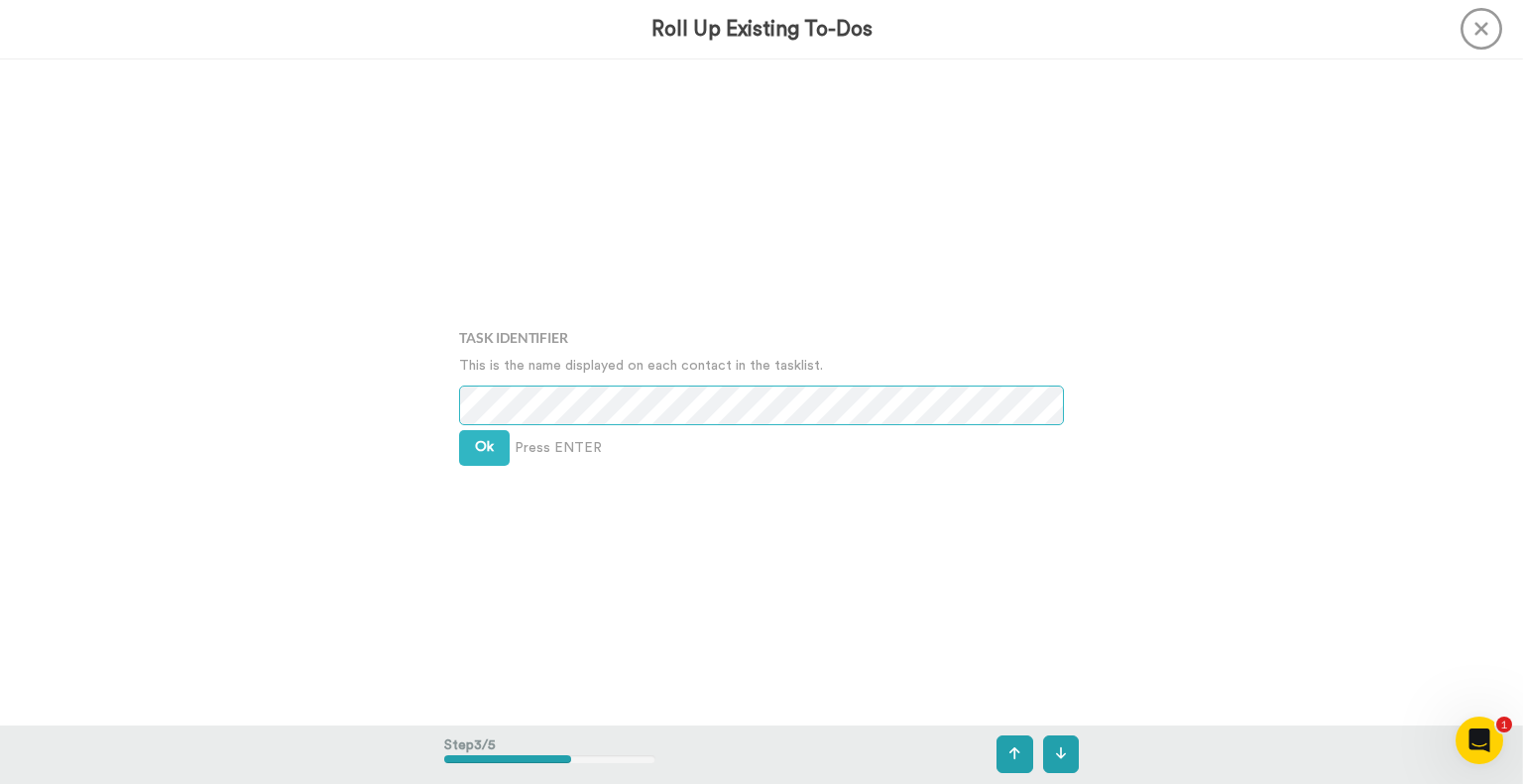 scroll, scrollTop: 1332, scrollLeft: 0, axis: vertical 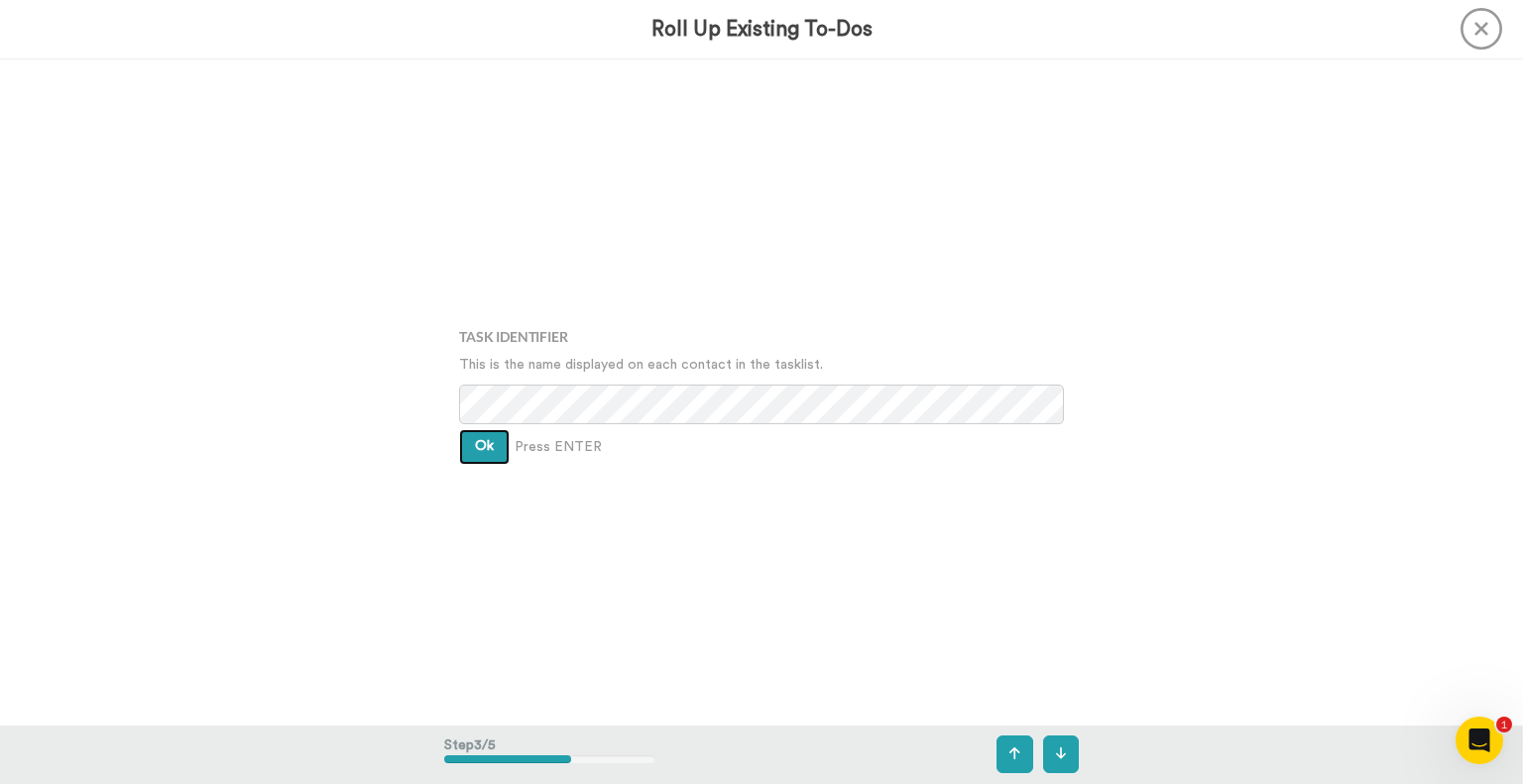 click on "Ok" at bounding box center (484, 447) 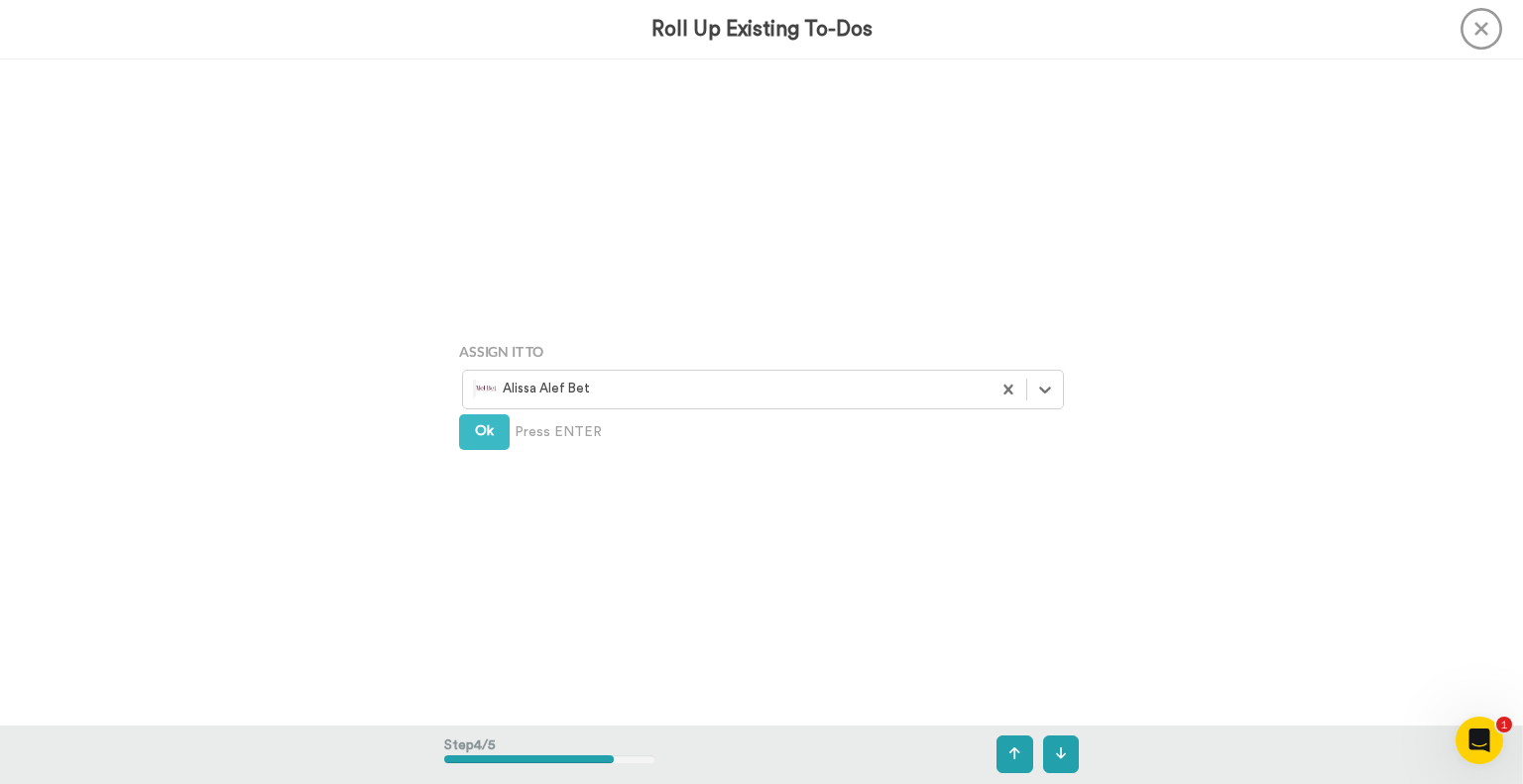 scroll, scrollTop: 1998, scrollLeft: 0, axis: vertical 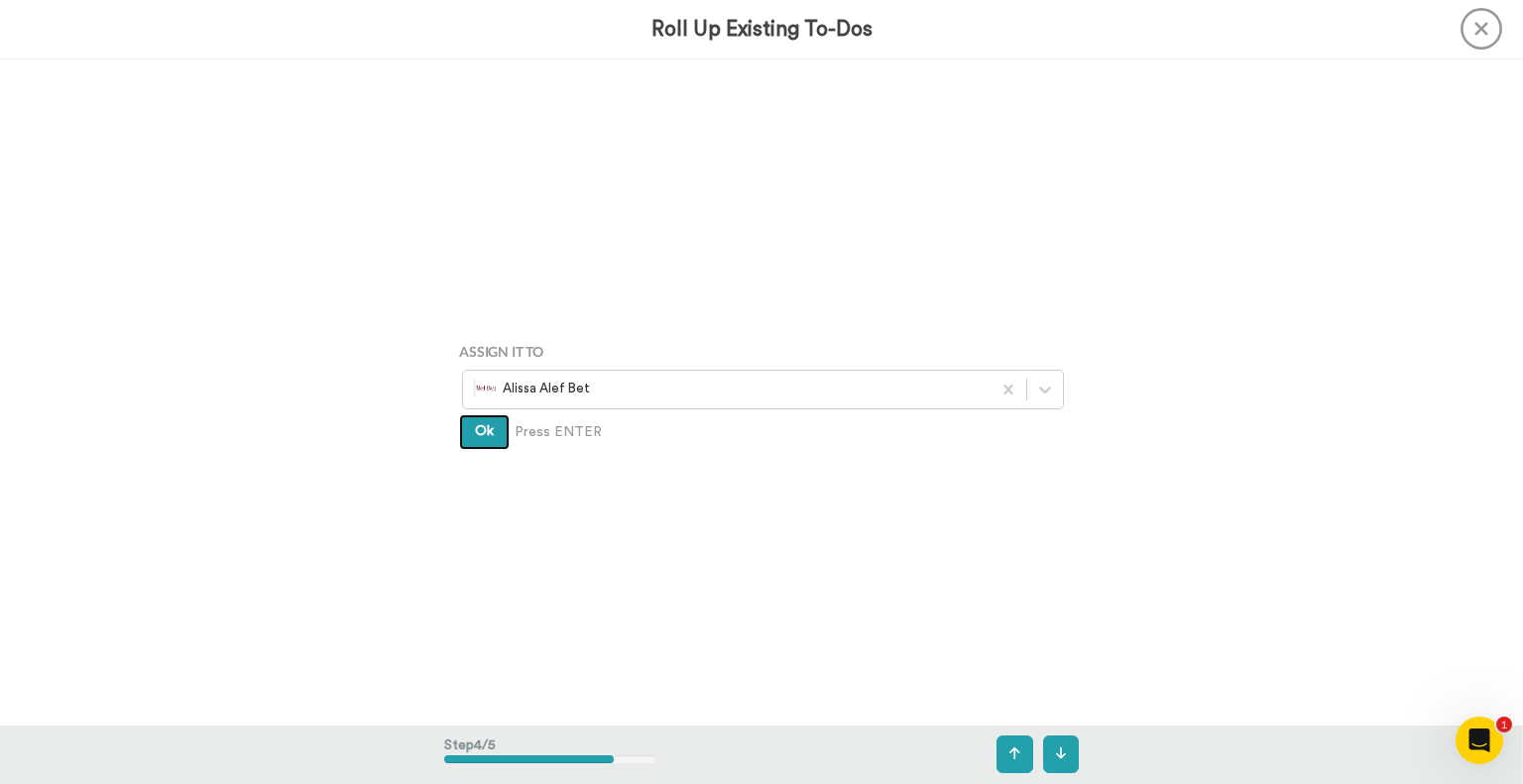 click on "Ok" at bounding box center (484, 431) 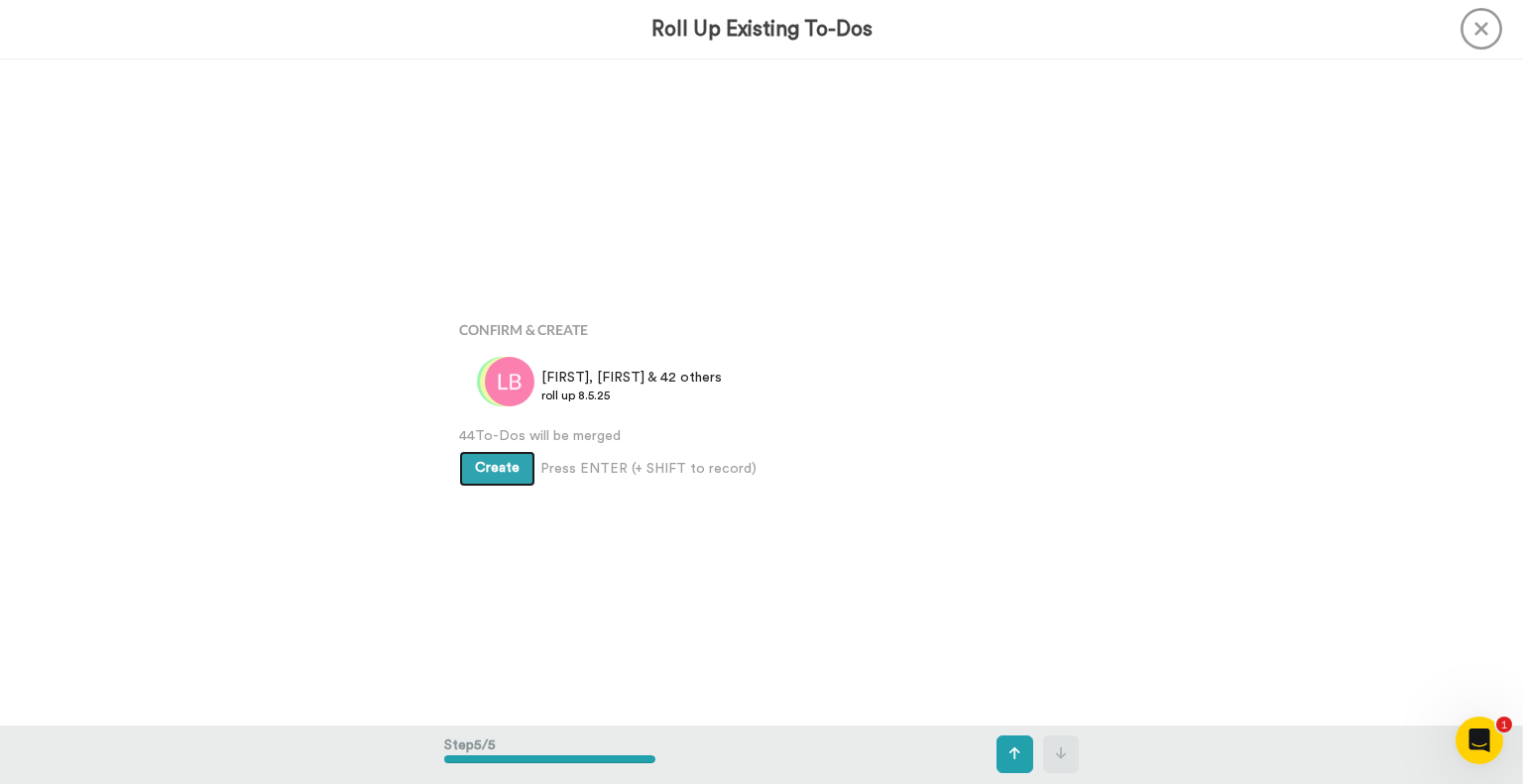scroll, scrollTop: 2664, scrollLeft: 0, axis: vertical 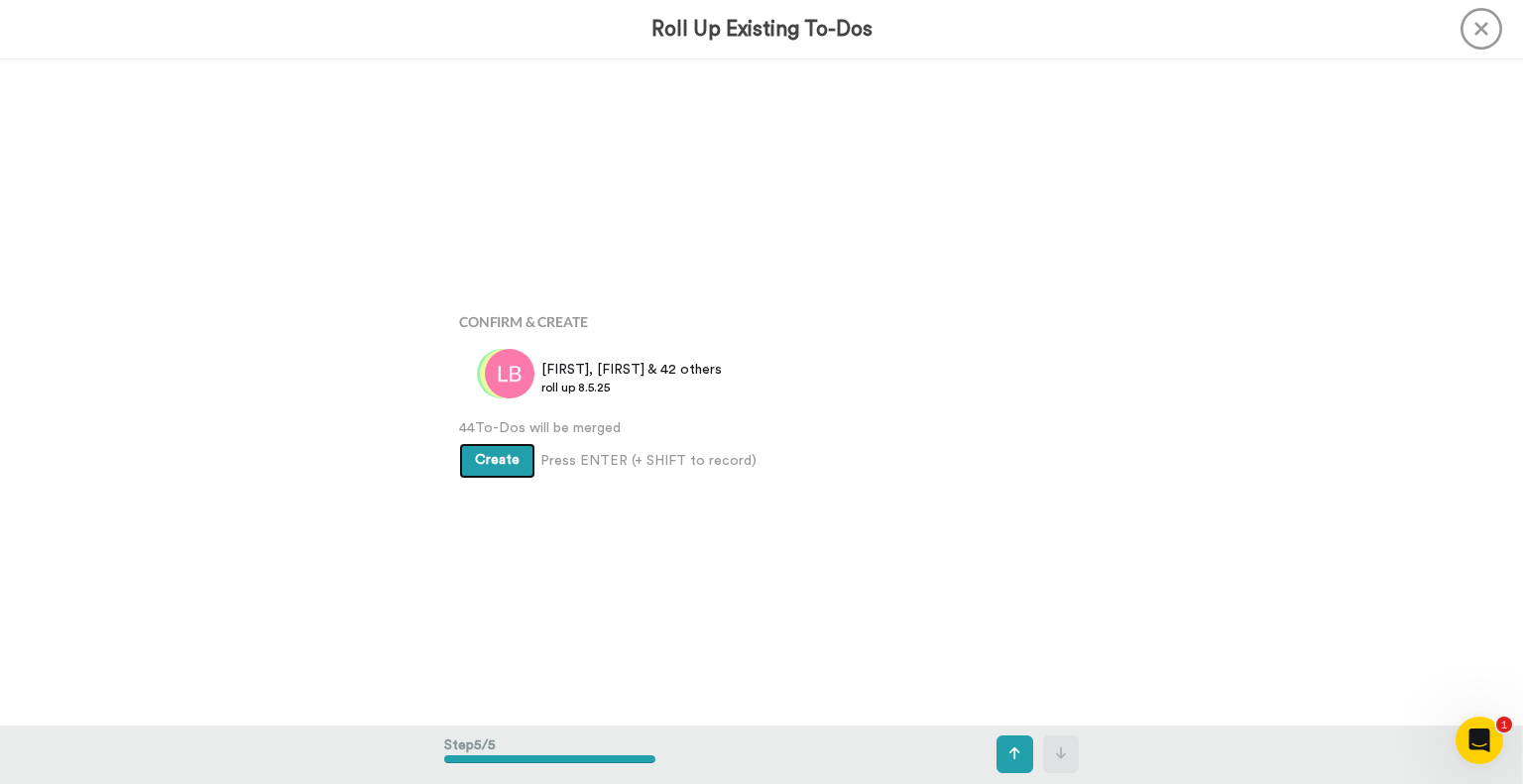 click on "Create" at bounding box center [497, 460] 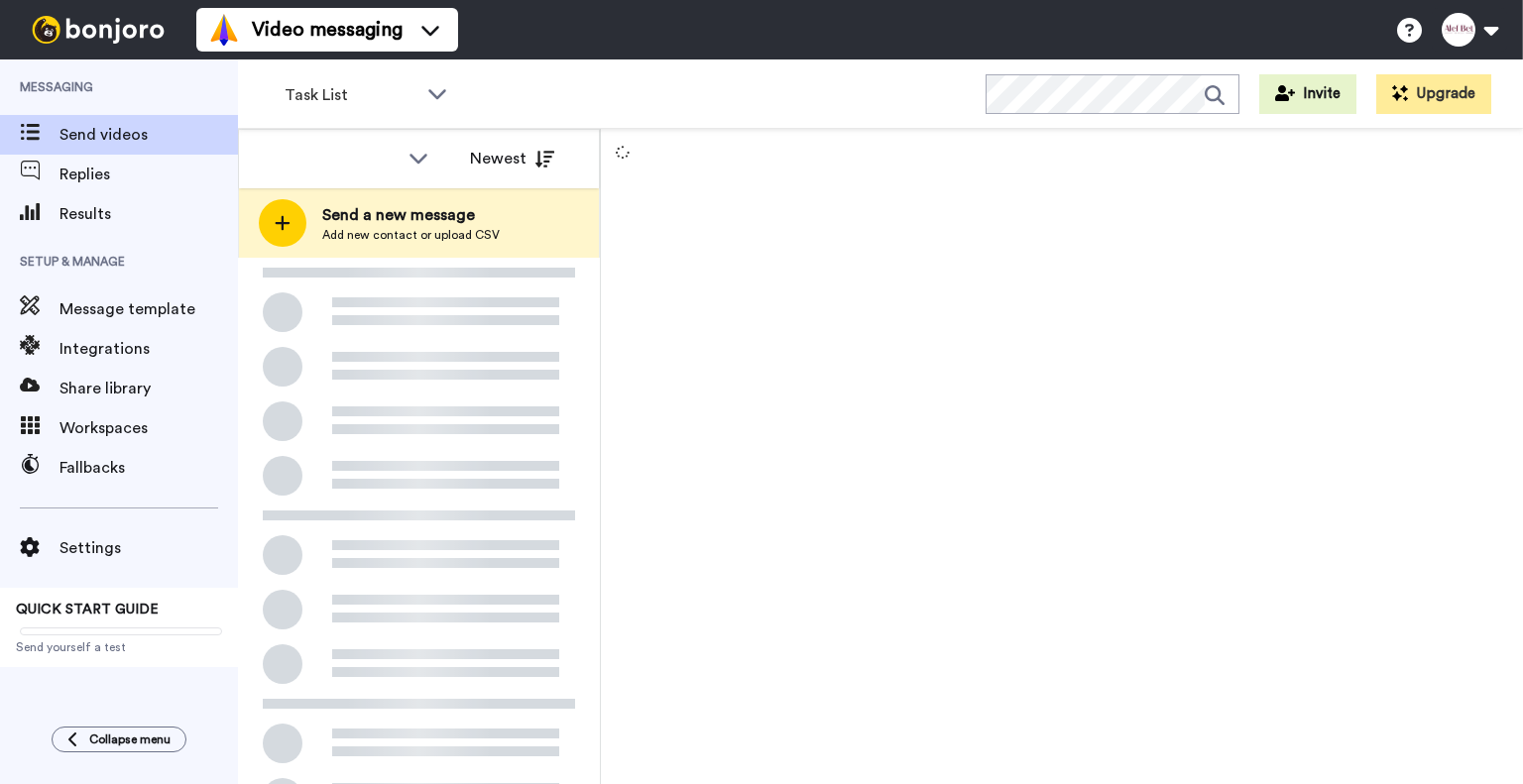 scroll, scrollTop: 0, scrollLeft: 0, axis: both 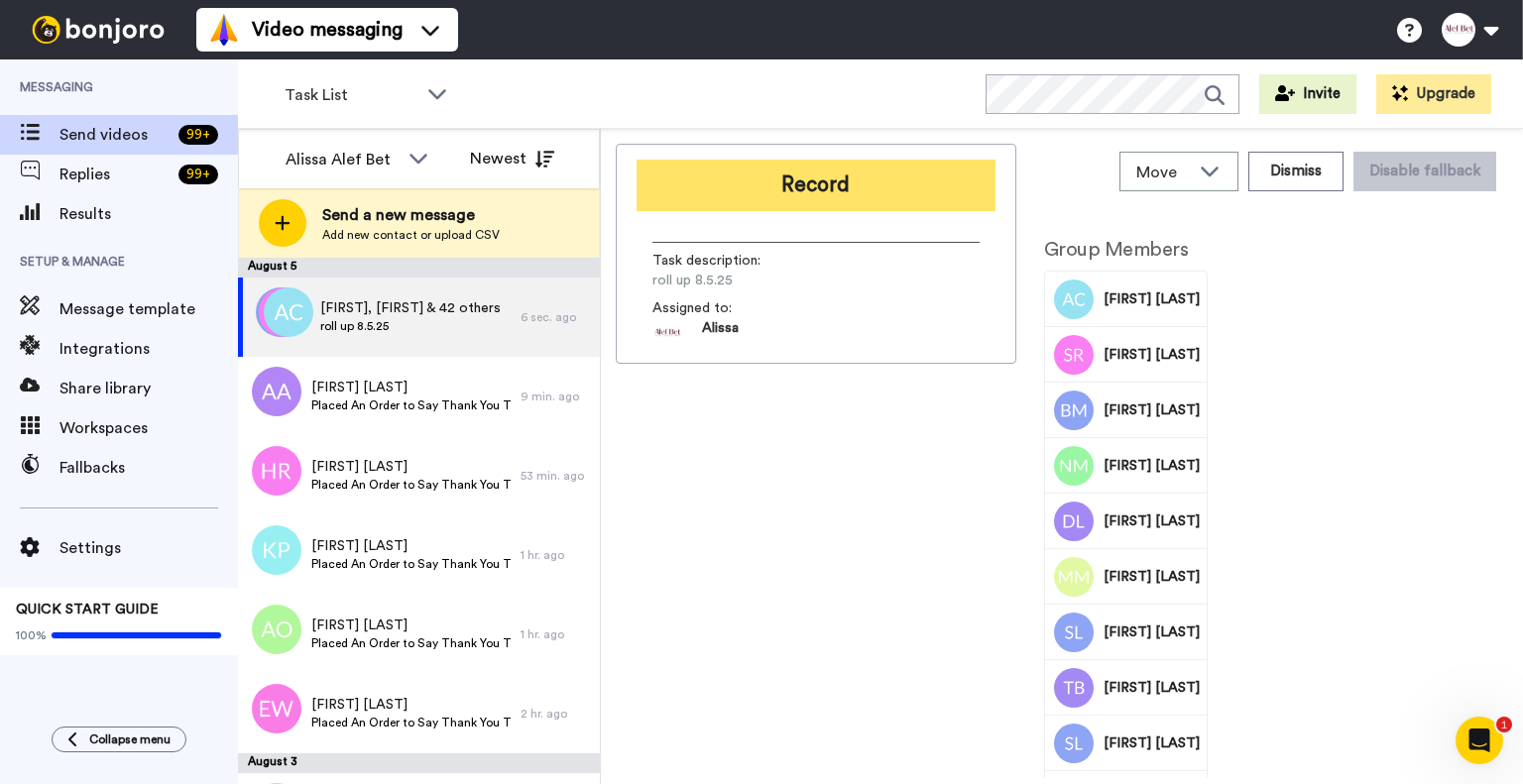 click on "Record" at bounding box center (816, 185) 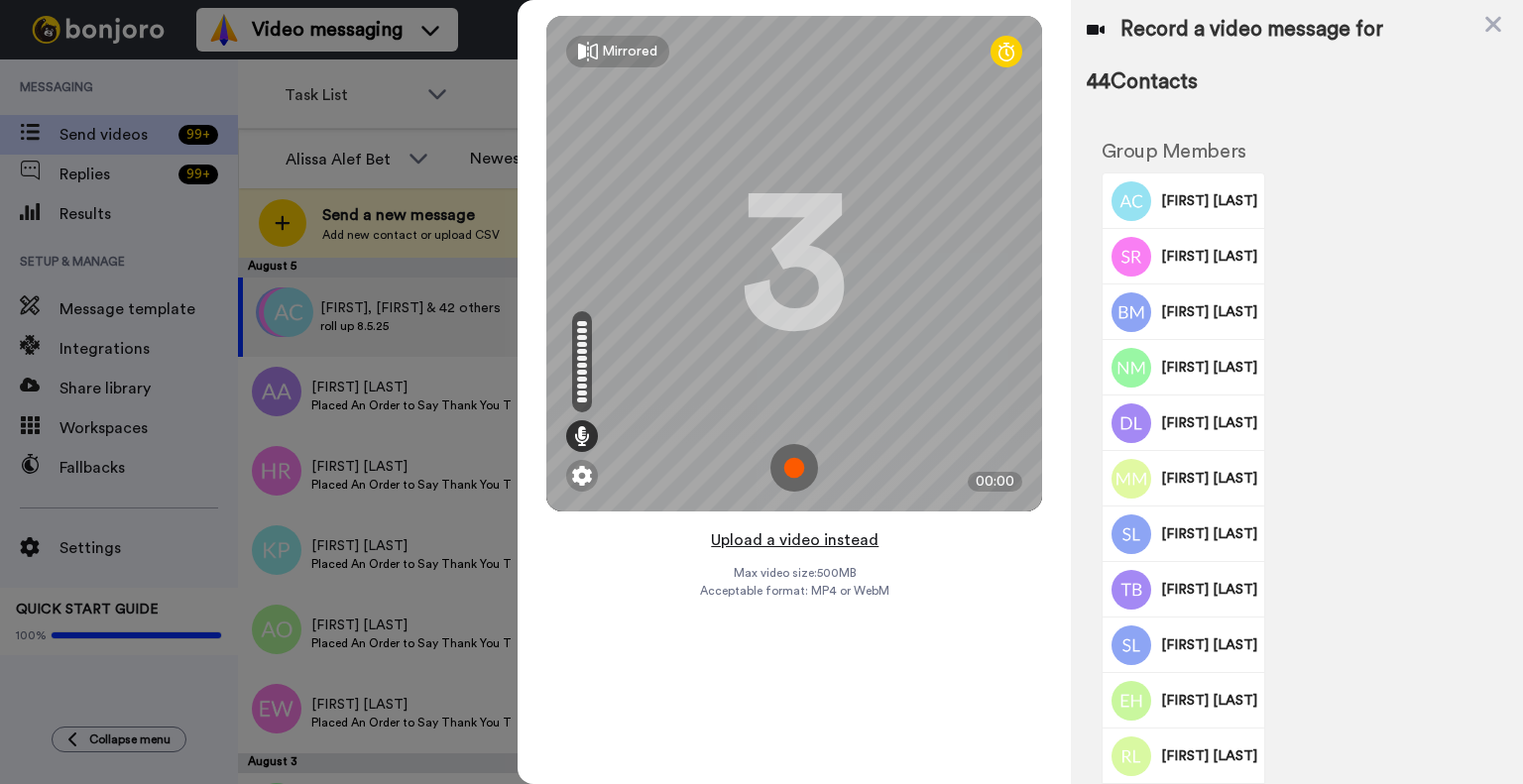 click on "Upload a video instead" at bounding box center [794, 540] 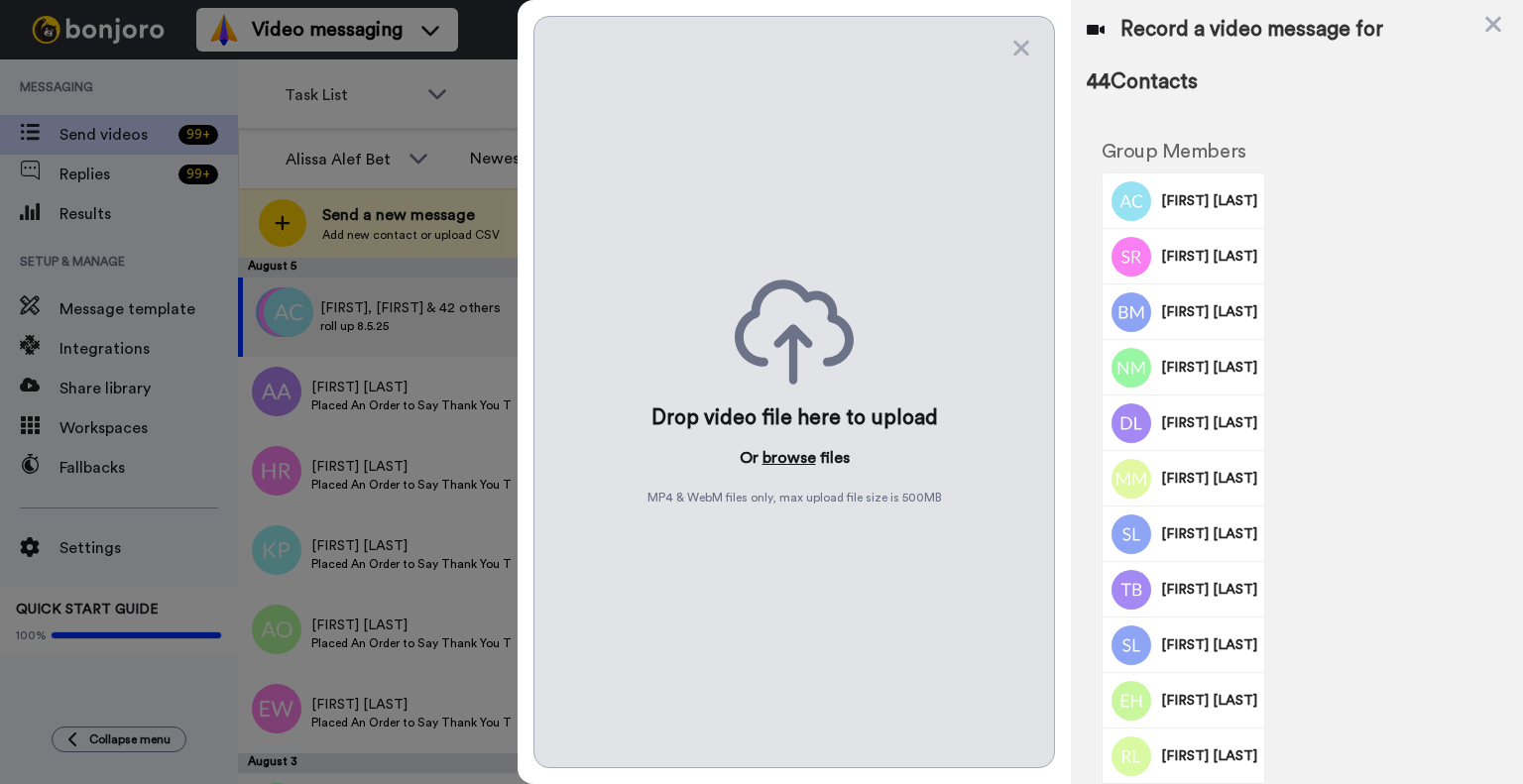 click on "browse" at bounding box center [789, 458] 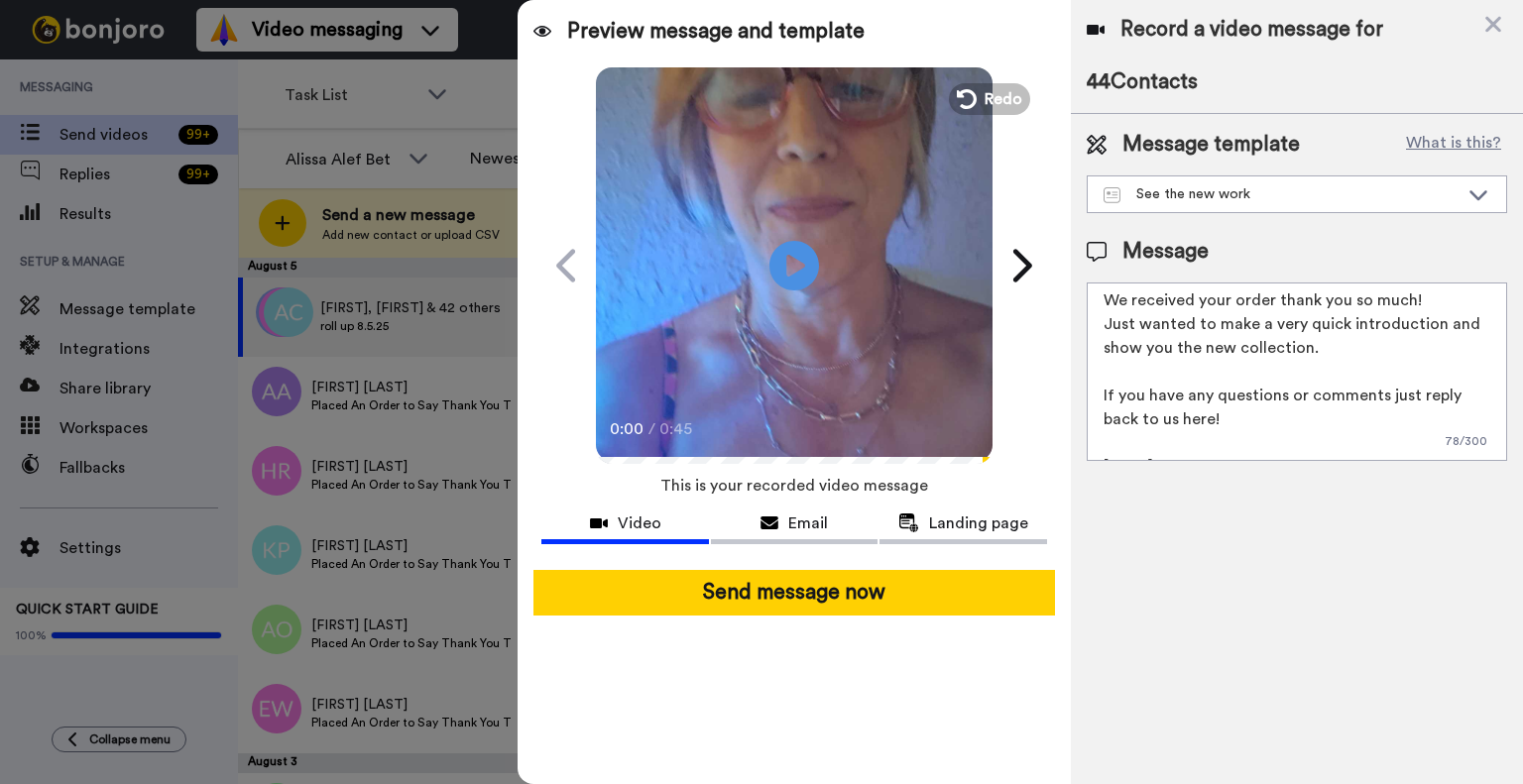 scroll, scrollTop: 76, scrollLeft: 0, axis: vertical 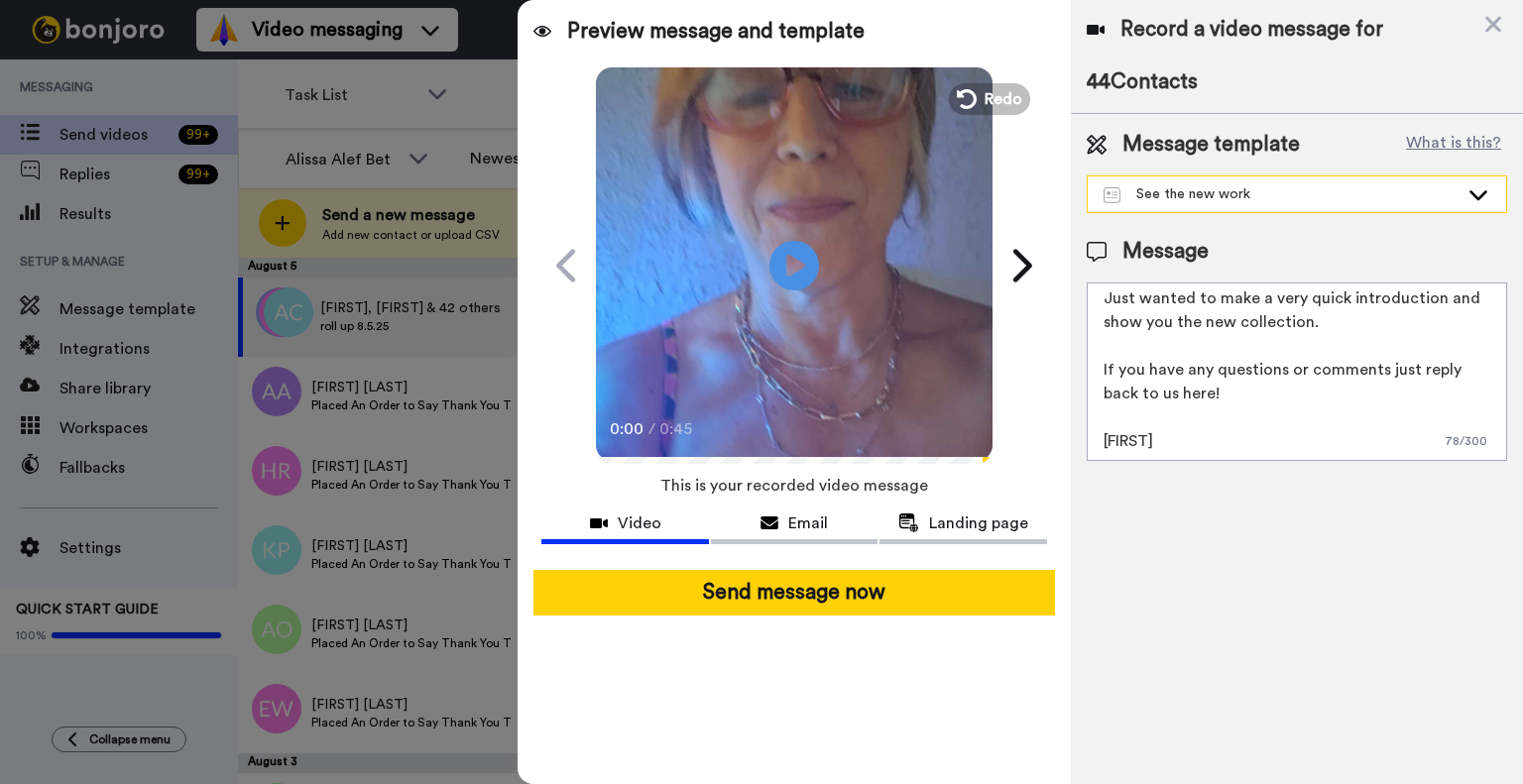 click on "See the new work" at bounding box center [1281, 194] 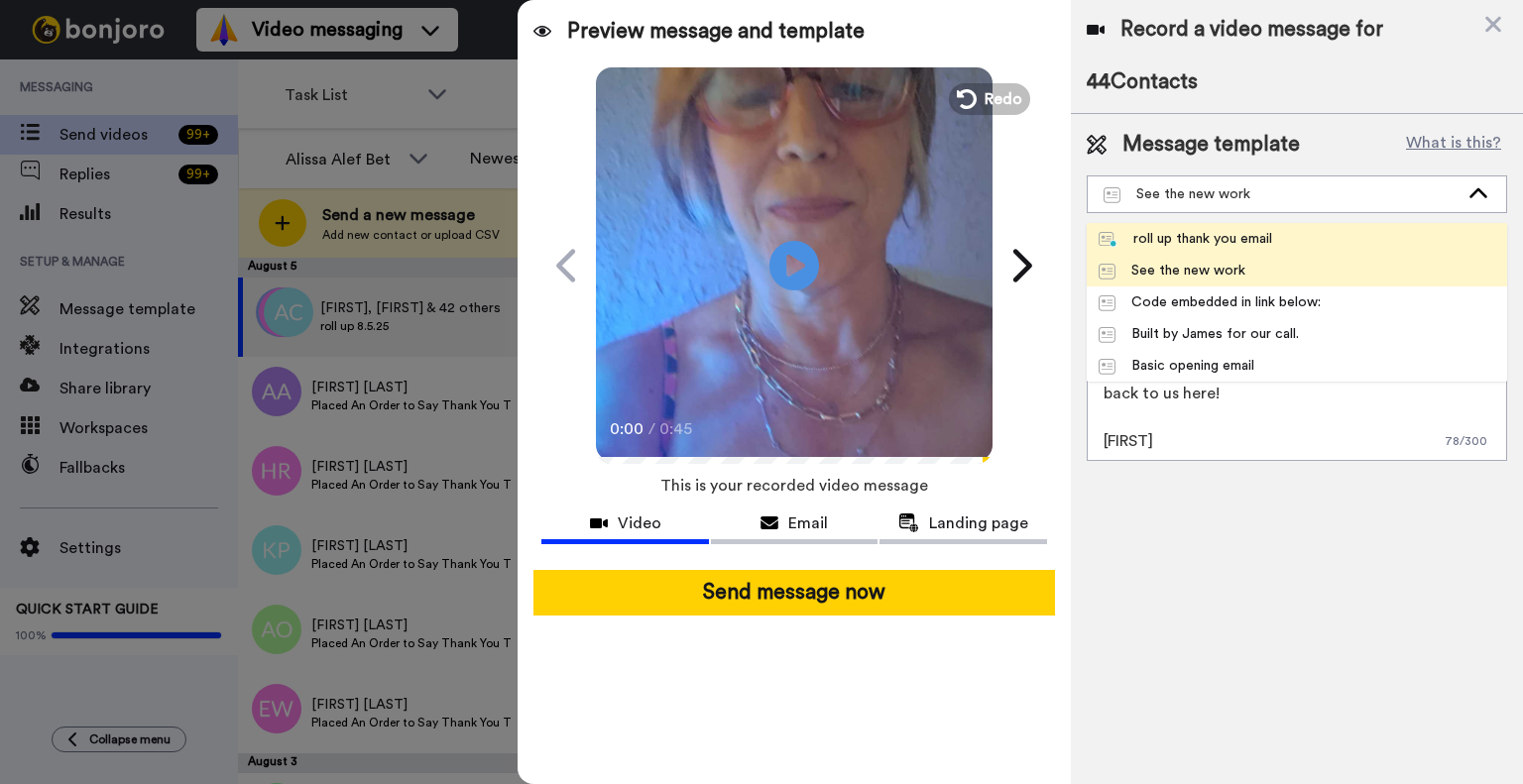 click on "roll up thank you email" at bounding box center [1185, 239] 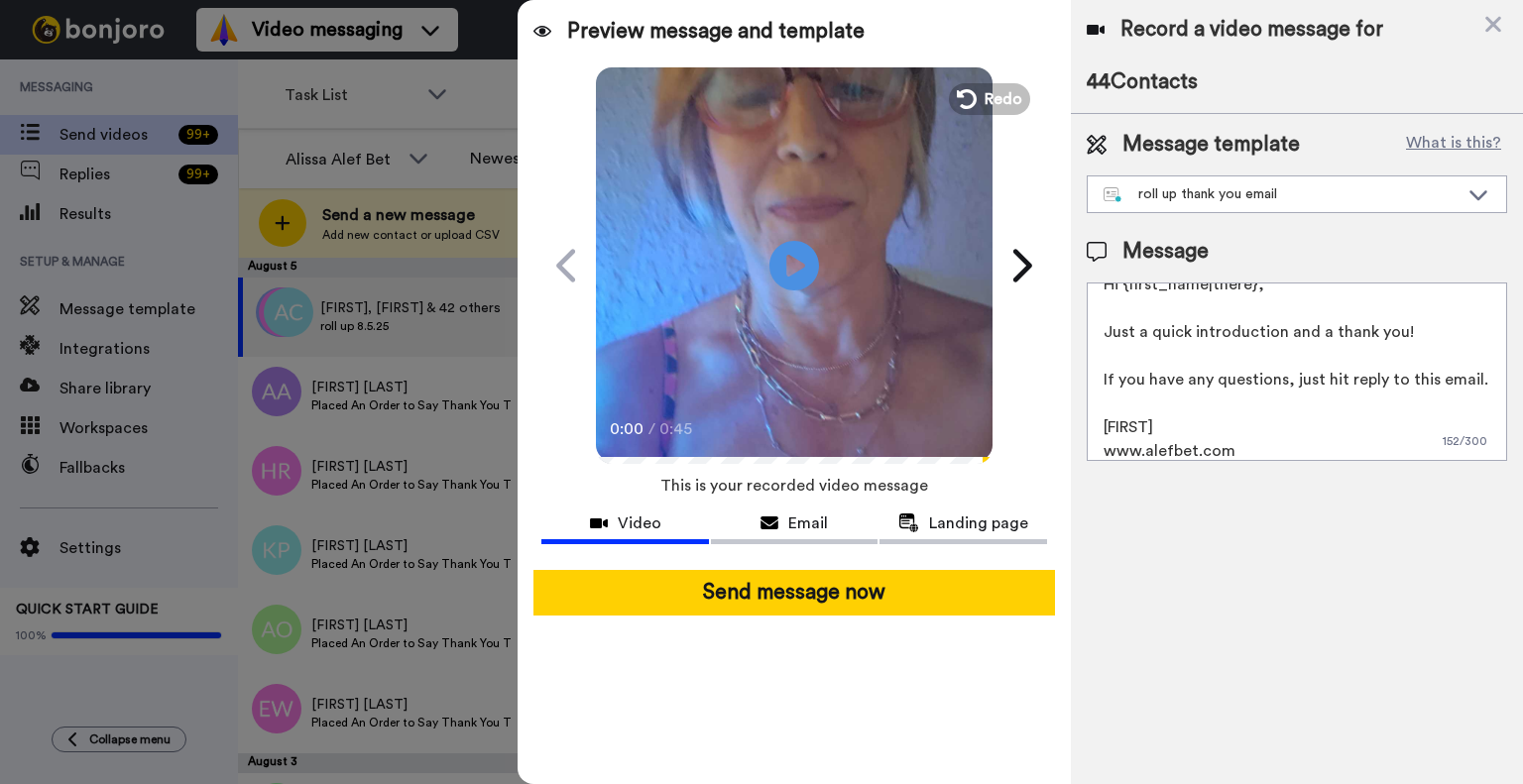 scroll, scrollTop: 29, scrollLeft: 0, axis: vertical 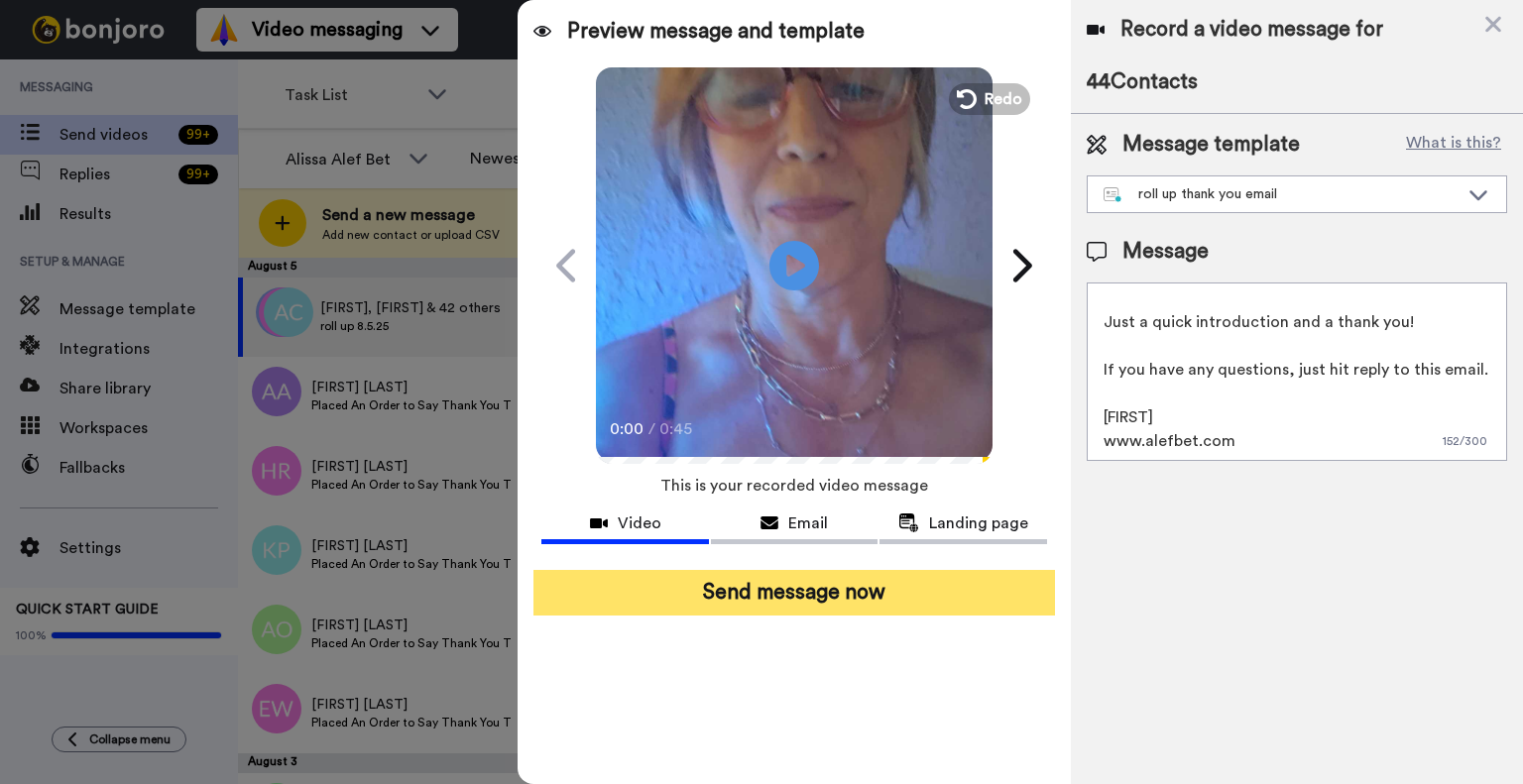 click on "Send message now" at bounding box center (794, 593) 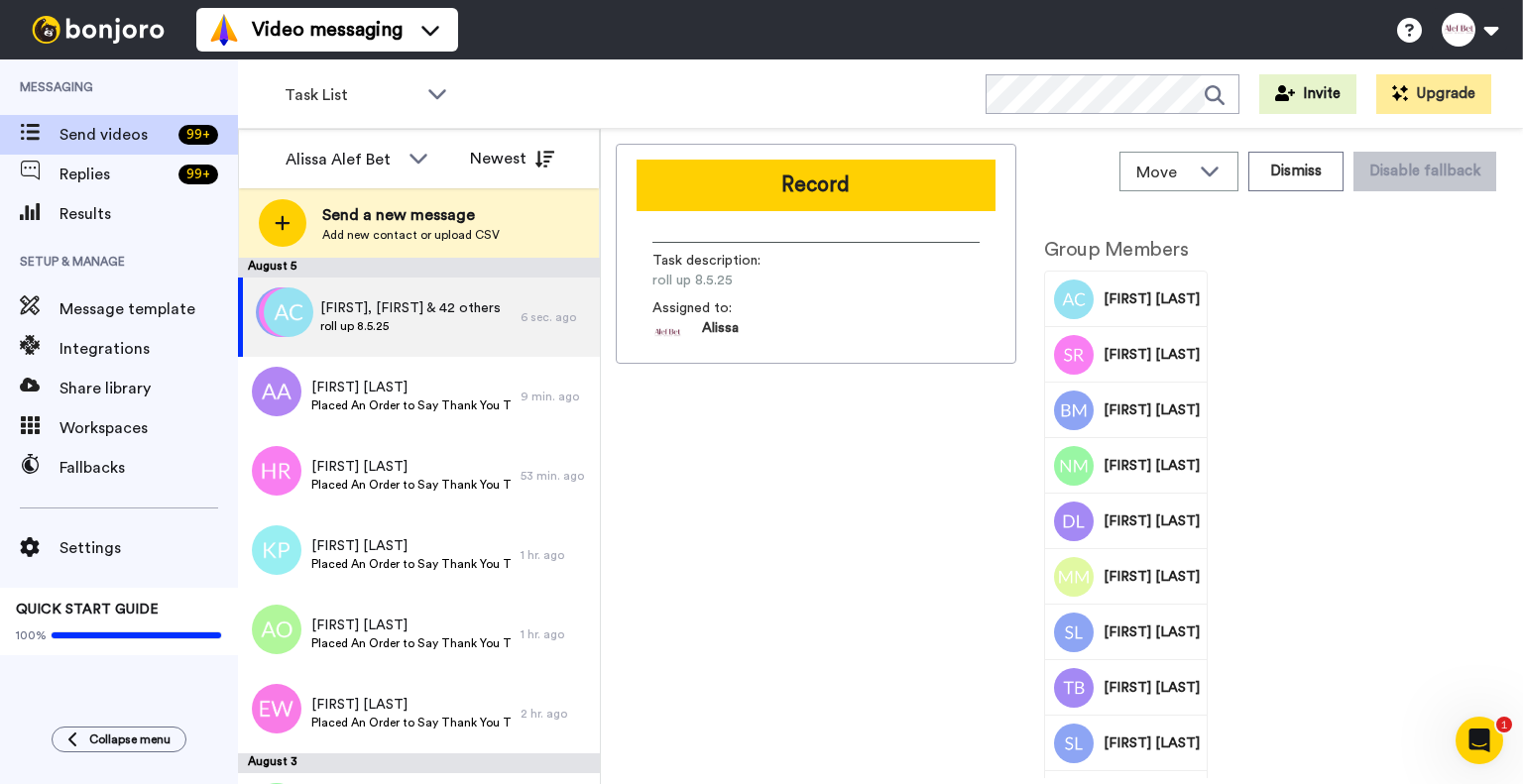 scroll, scrollTop: 0, scrollLeft: 0, axis: both 